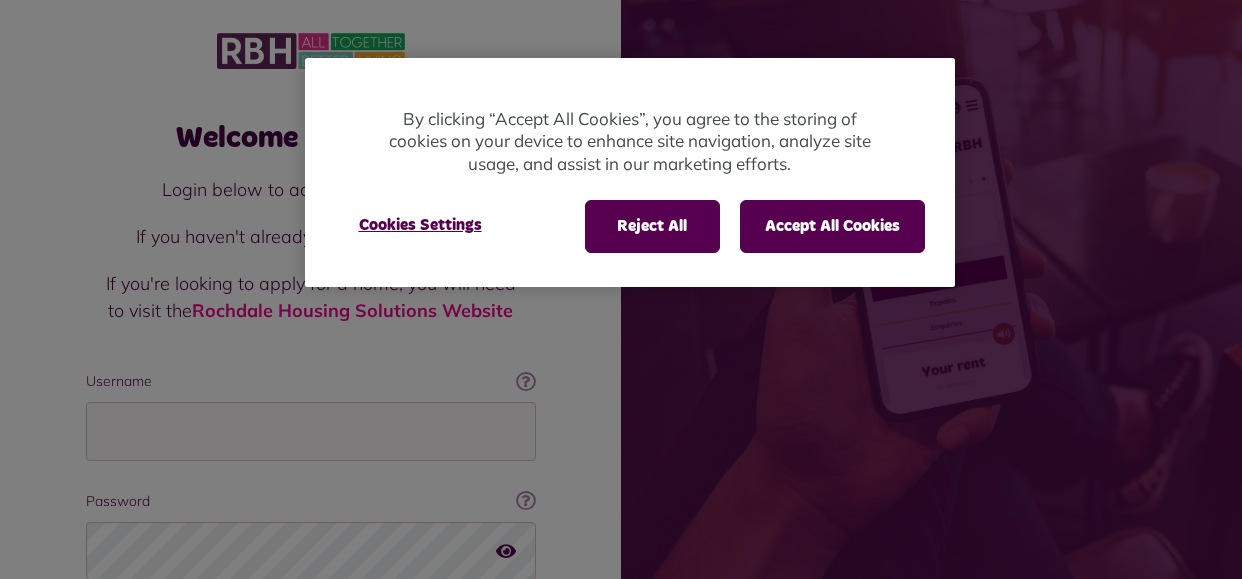 click at bounding box center [621, 289] 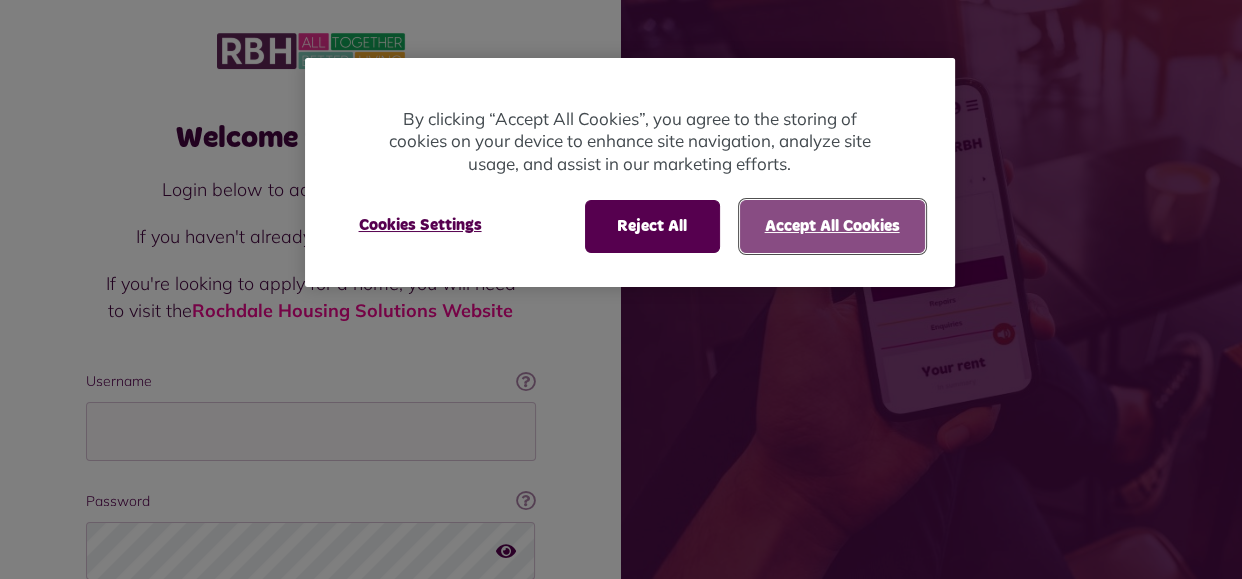 click on "Accept All Cookies" at bounding box center [832, 226] 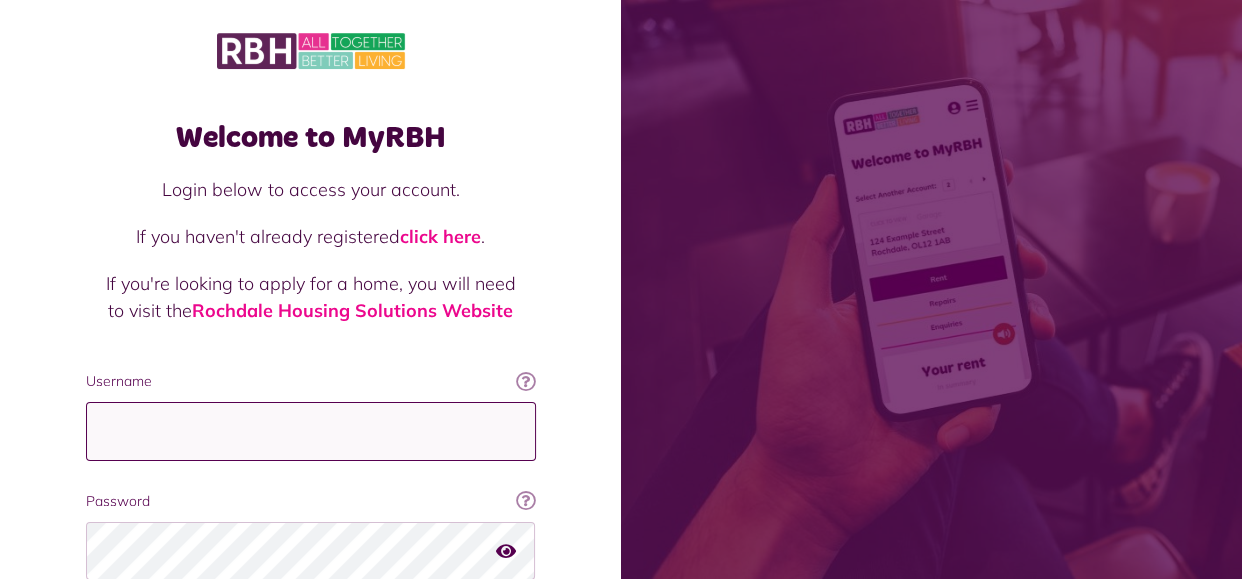 click on "Username" at bounding box center (311, 431) 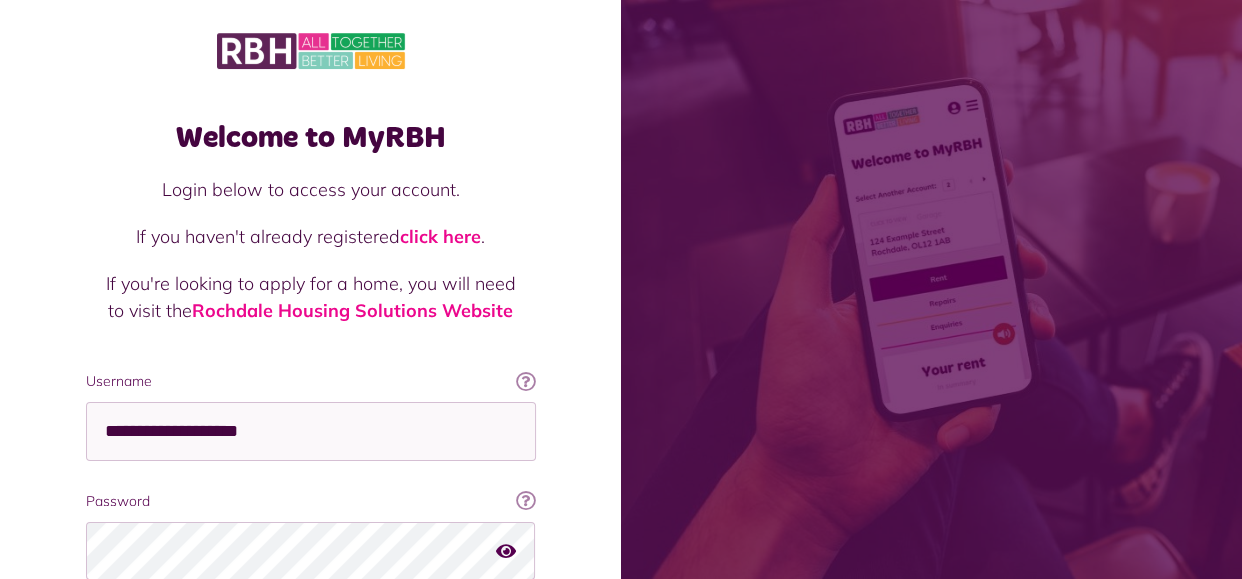 click on "Welcome to MyRBH
Login below to access your account.
If you haven't already registered  click here .
If you're looking to apply for a home, you will need to visit the  Rochdale Housing Solutions Website
Username
This will be the email you used when you originally registered with MyRBH
Ok got it!
Username" at bounding box center (310, 384) 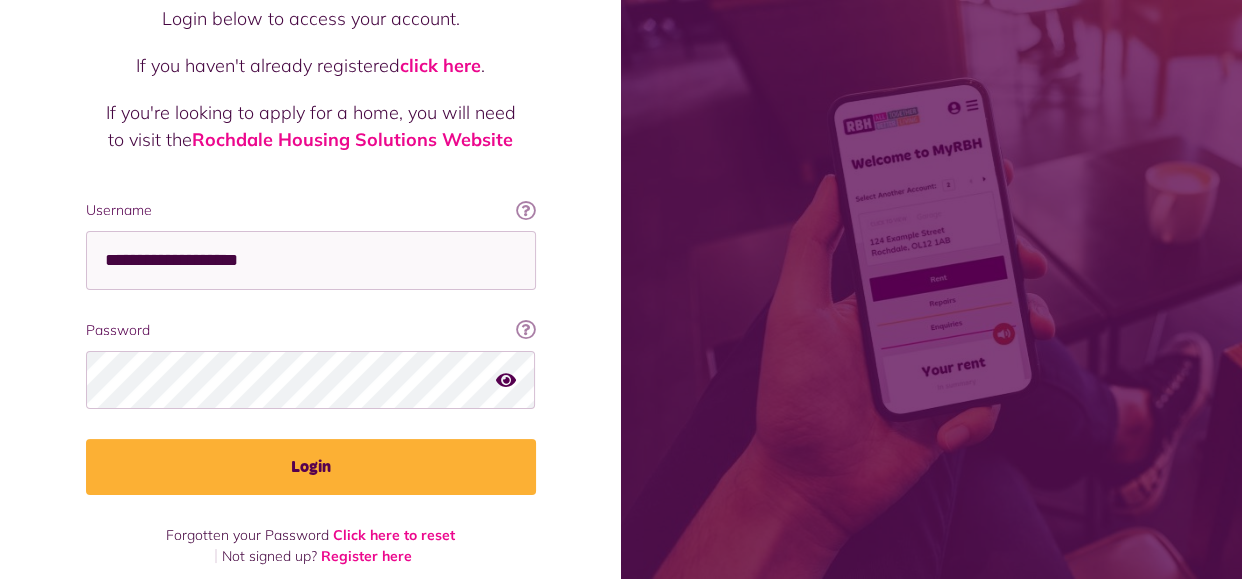scroll, scrollTop: 183, scrollLeft: 0, axis: vertical 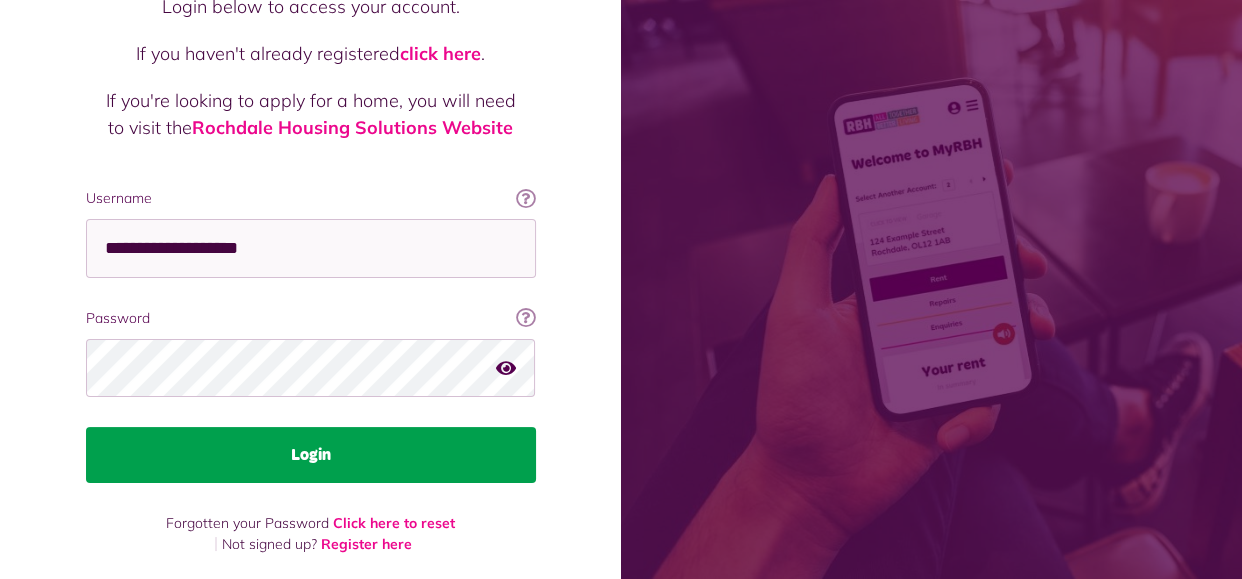 click on "Login" at bounding box center (311, 455) 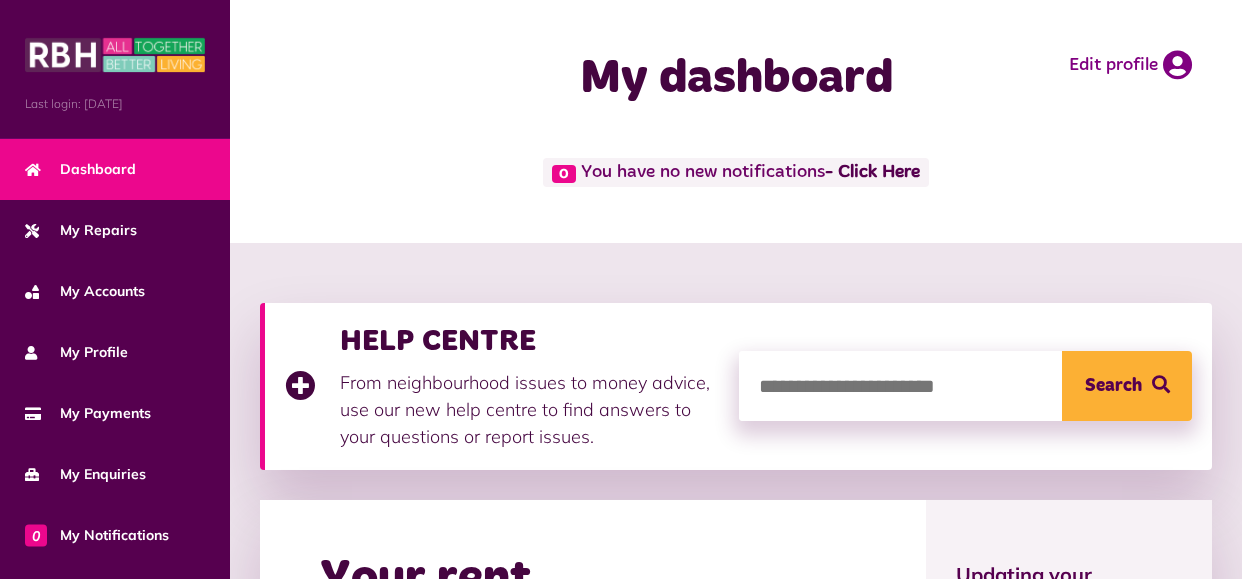 scroll, scrollTop: 0, scrollLeft: 0, axis: both 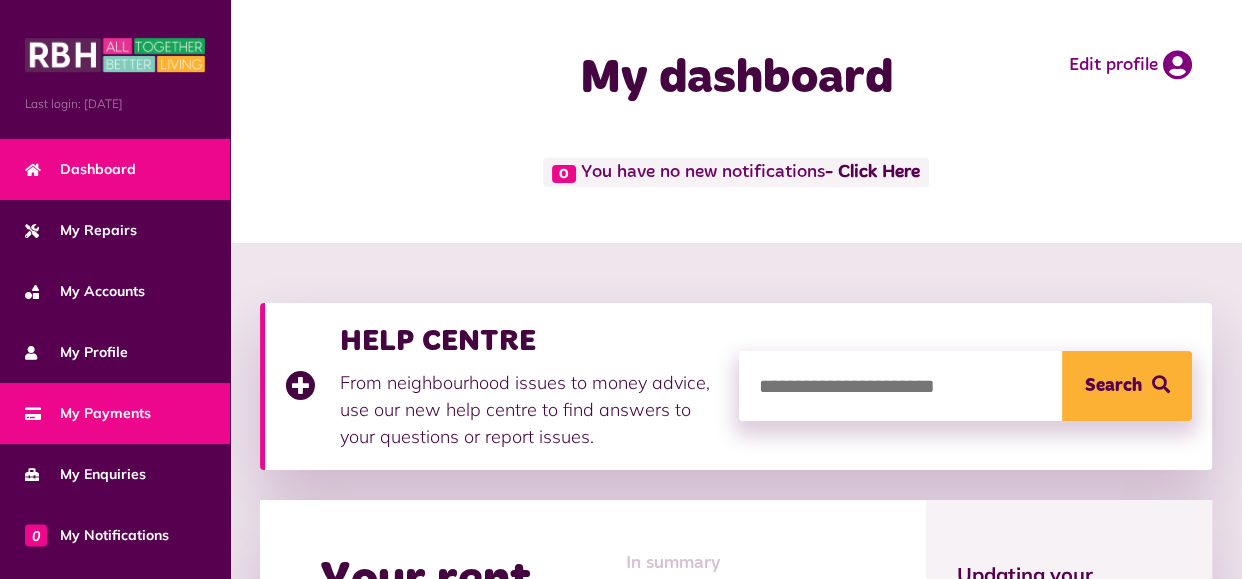 click on "My Payments" at bounding box center (88, 413) 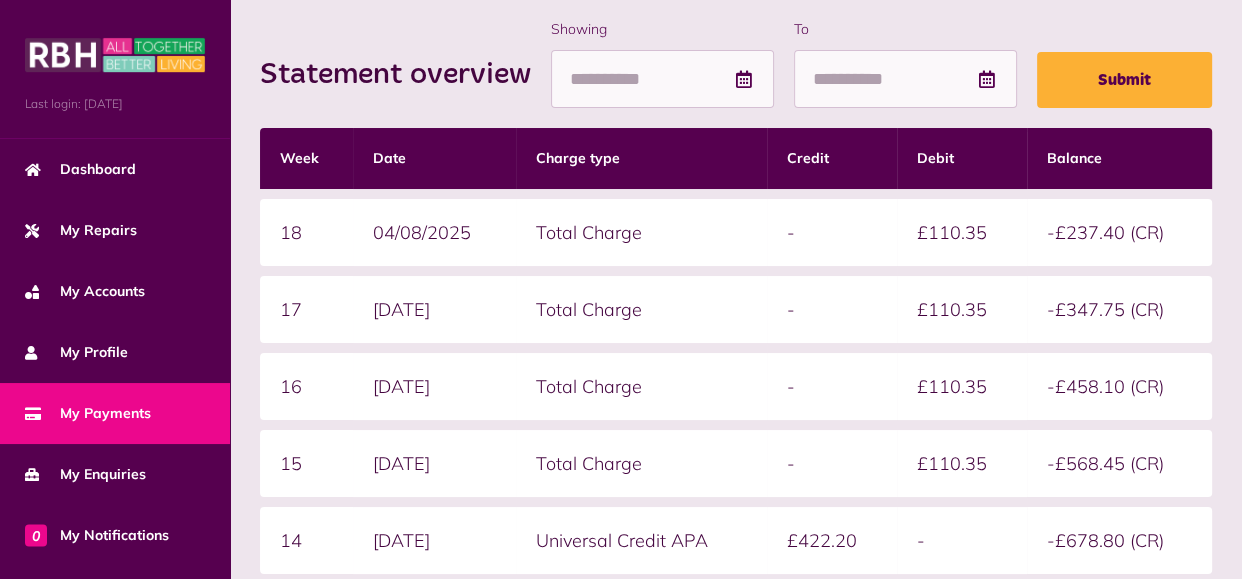 scroll, scrollTop: 280, scrollLeft: 0, axis: vertical 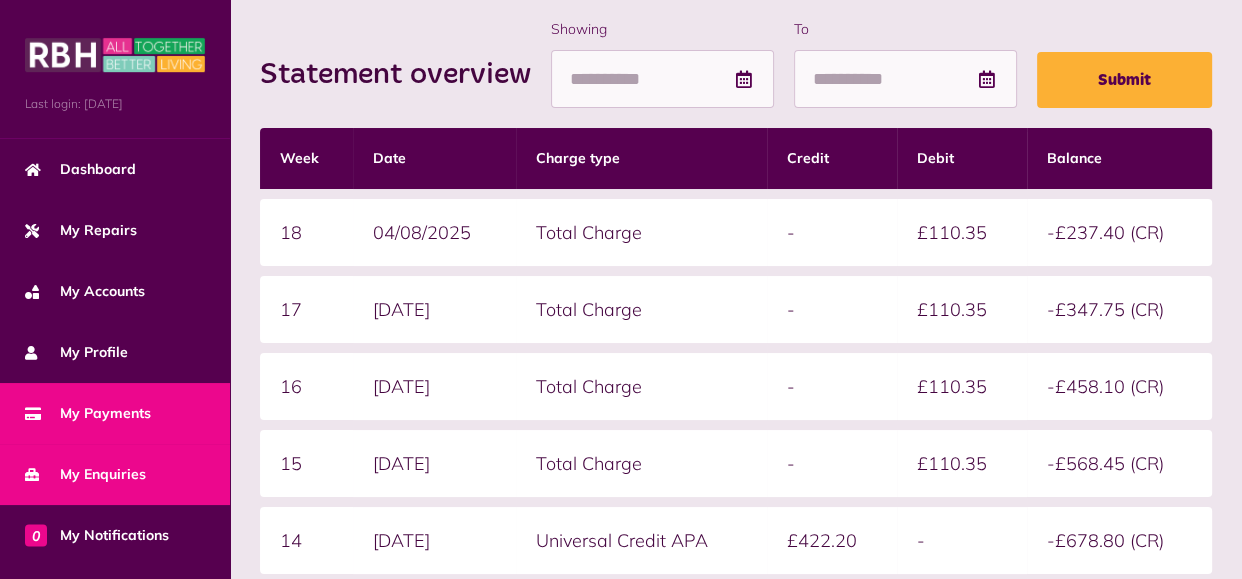 click on "My Enquiries" at bounding box center (85, 474) 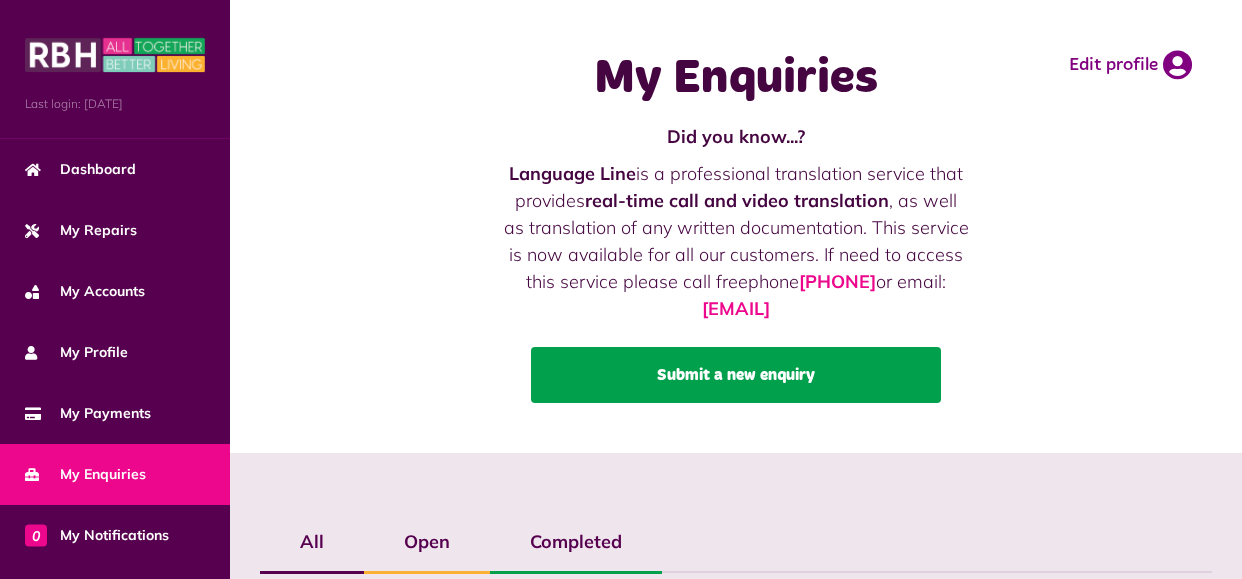 scroll, scrollTop: 0, scrollLeft: 0, axis: both 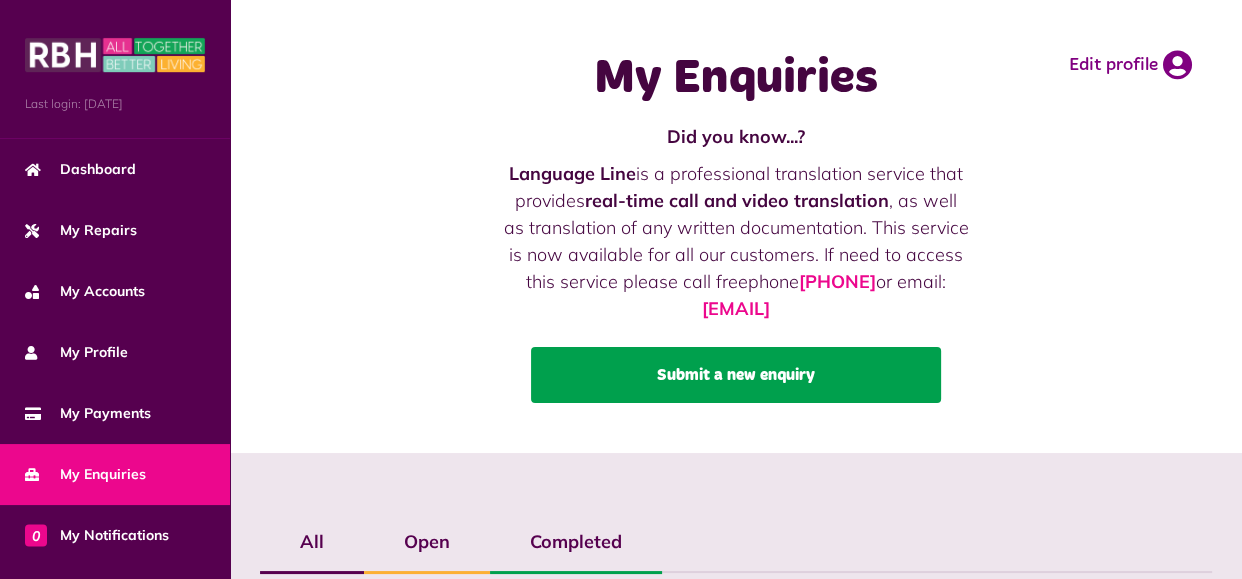 click on "Submit a new enquiry" at bounding box center [736, 375] 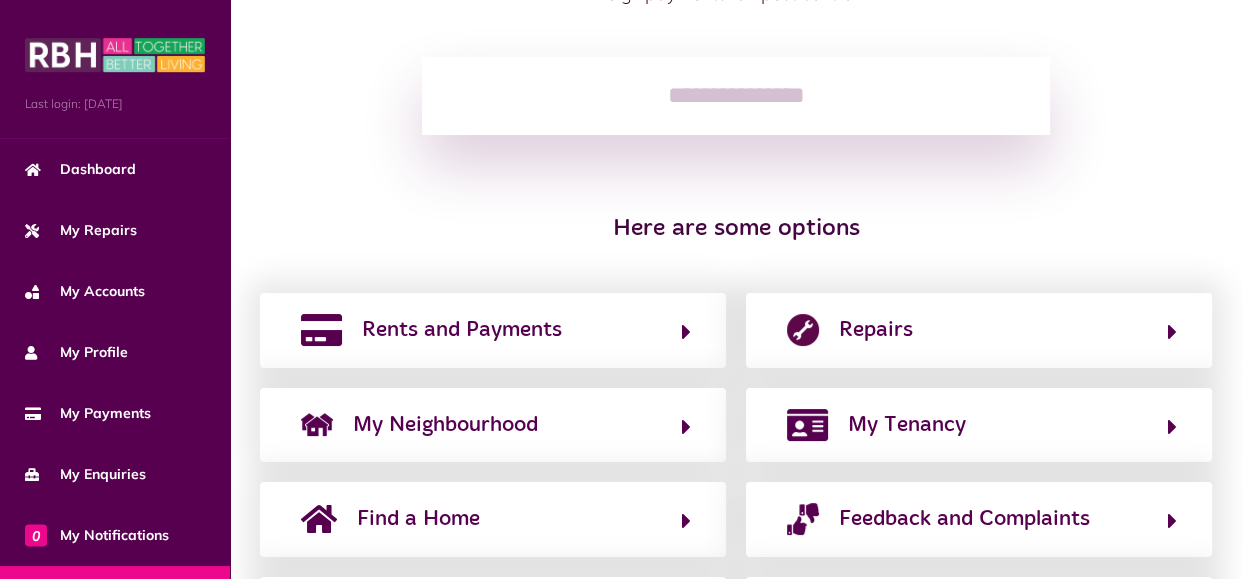 scroll, scrollTop: 280, scrollLeft: 0, axis: vertical 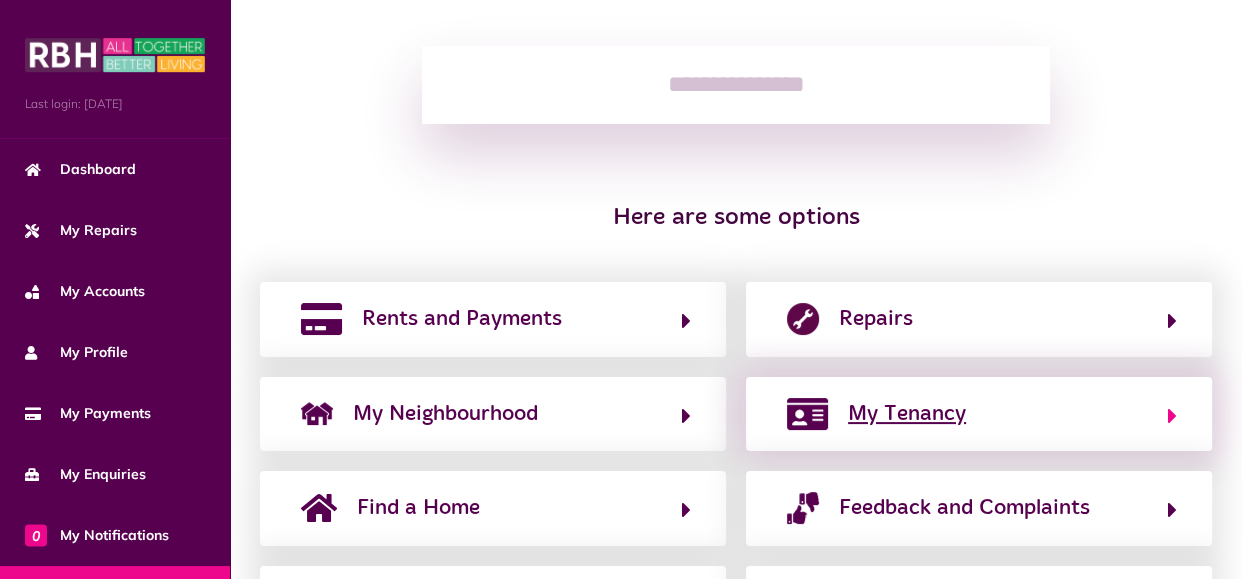 click on "My Tenancy" 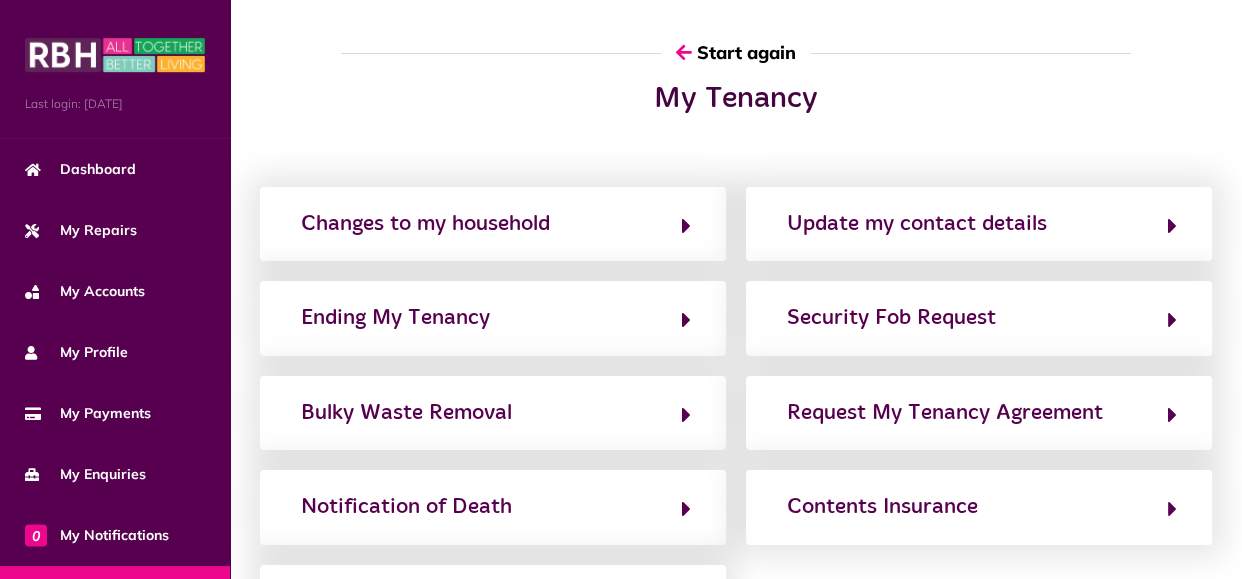 scroll, scrollTop: 0, scrollLeft: 0, axis: both 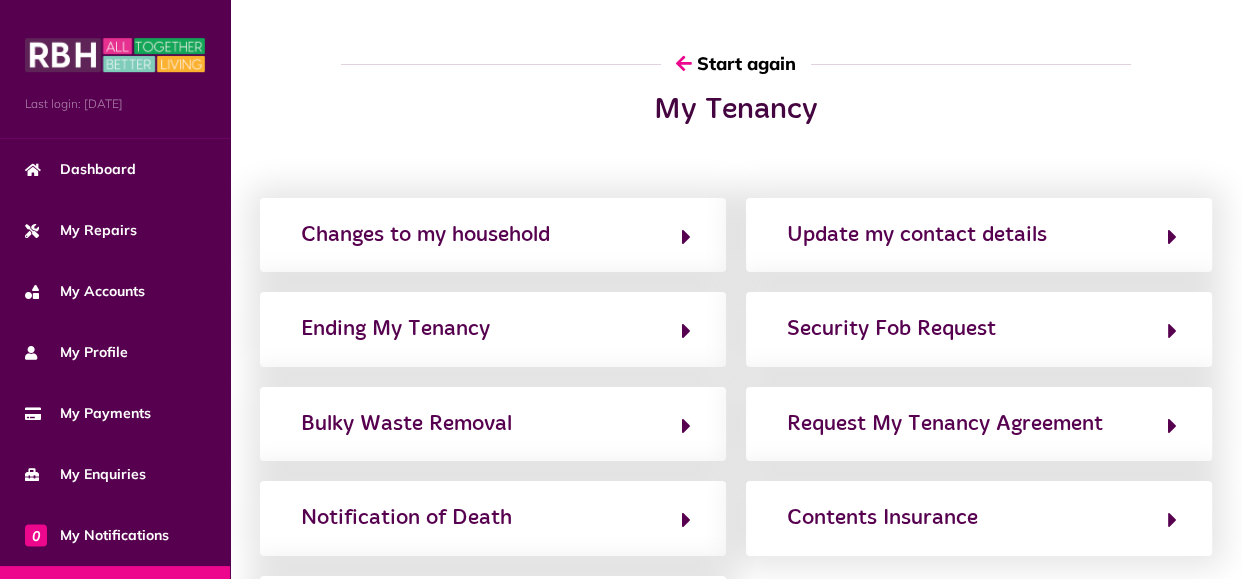 click on "My Tenancy Changes to my household Update my contact details Ending My Tenancy Security Fob Request Bulky Waste Removal Request My Tenancy Agreement Notification of Death Contents Insurance Other Tenancy Issues Not sure? Go back" 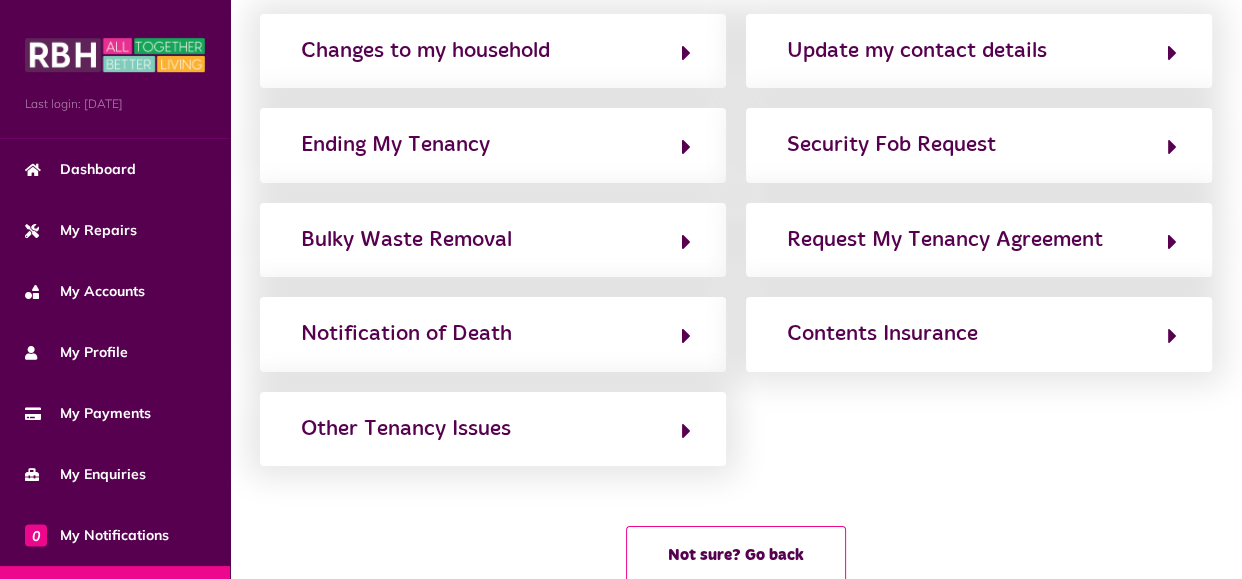 scroll, scrollTop: 240, scrollLeft: 0, axis: vertical 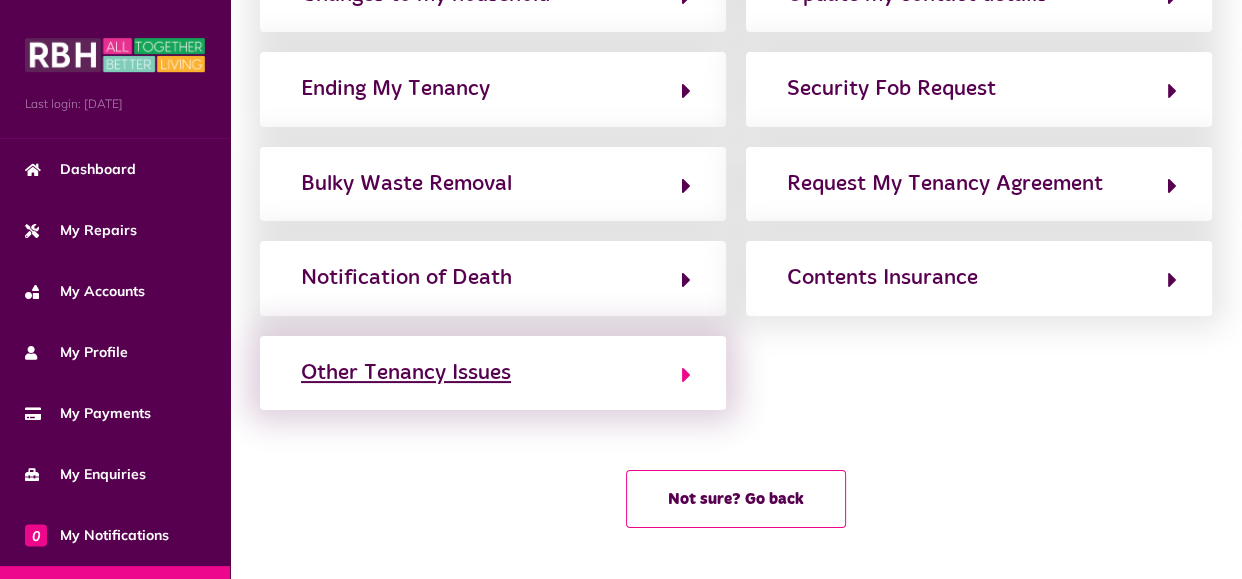 click on "Other Tenancy Issues" 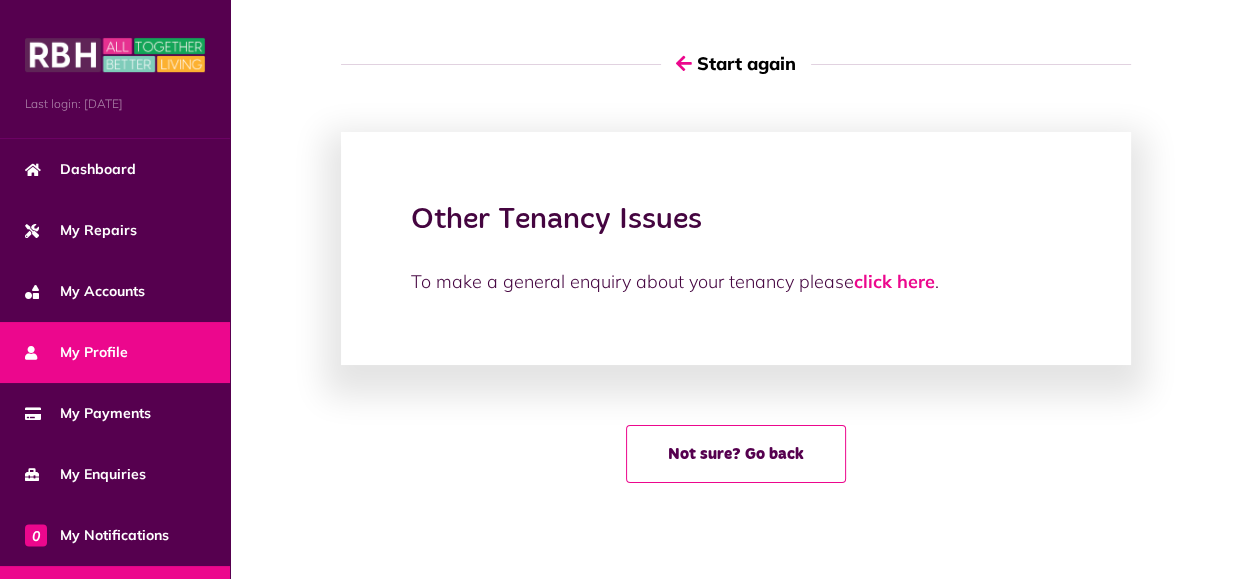 click on "My Profile" at bounding box center (76, 352) 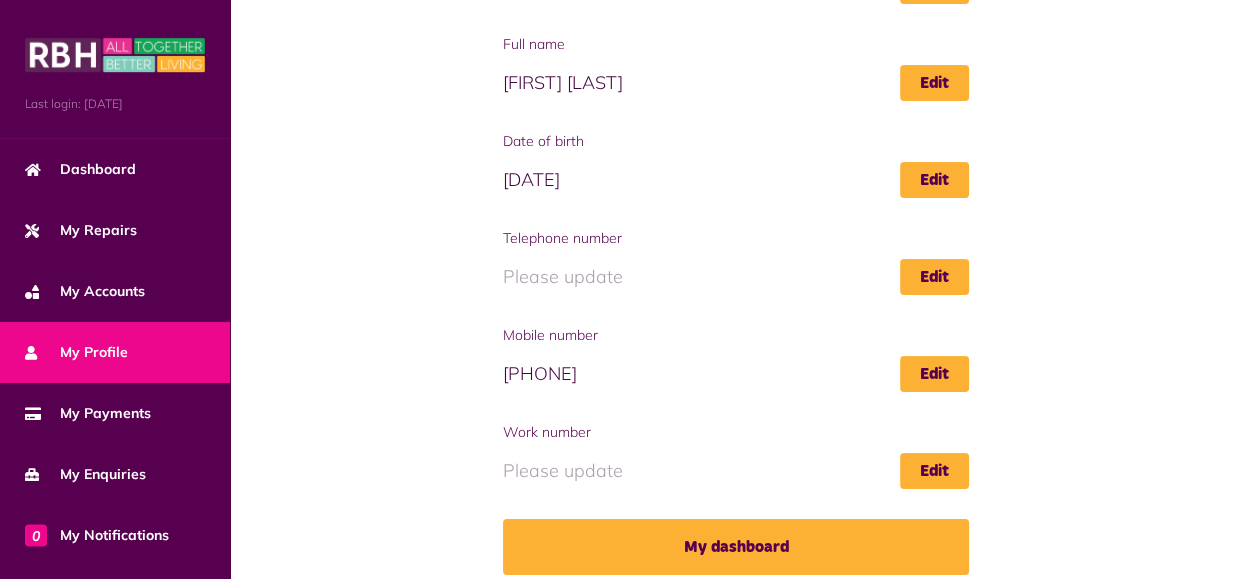 scroll, scrollTop: 370, scrollLeft: 0, axis: vertical 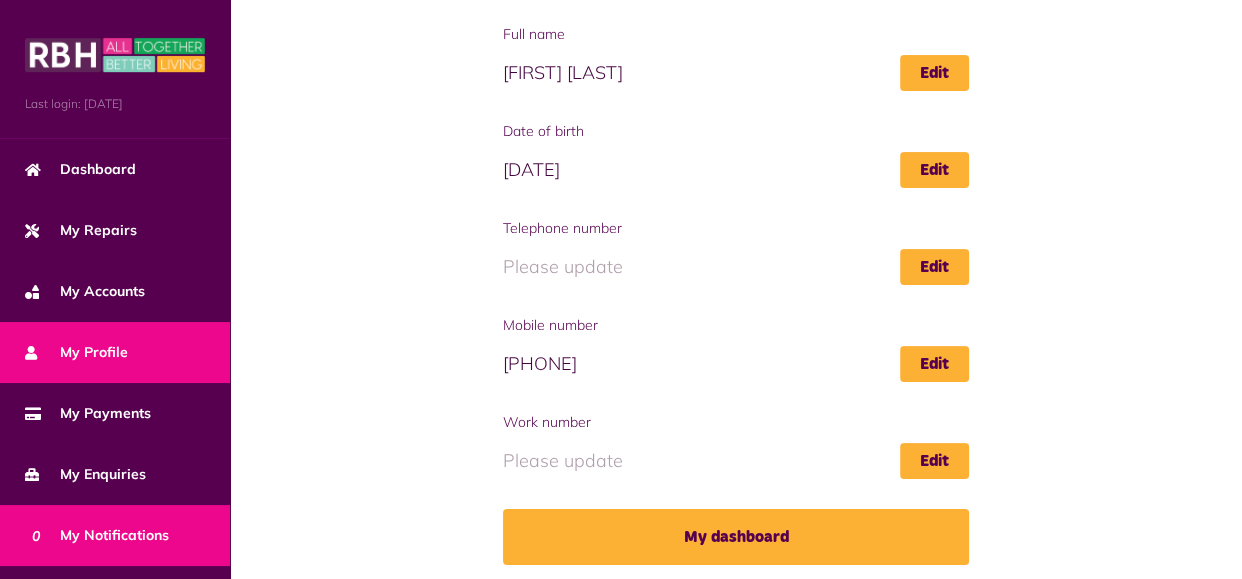 click on "0  My Notifications" at bounding box center [115, 535] 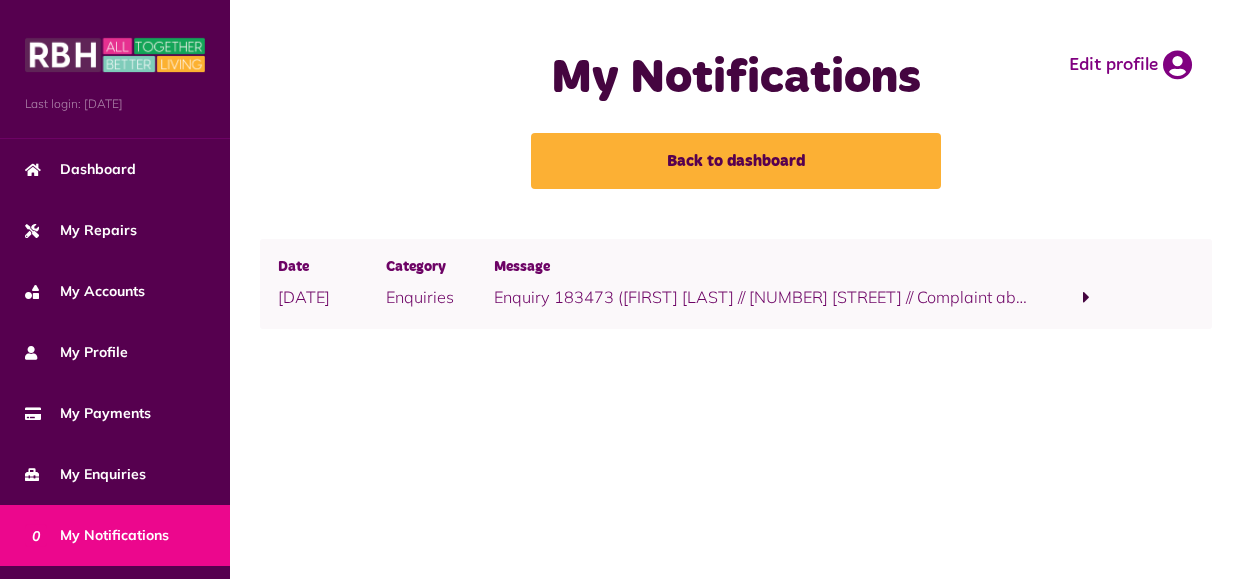 scroll, scrollTop: 0, scrollLeft: 0, axis: both 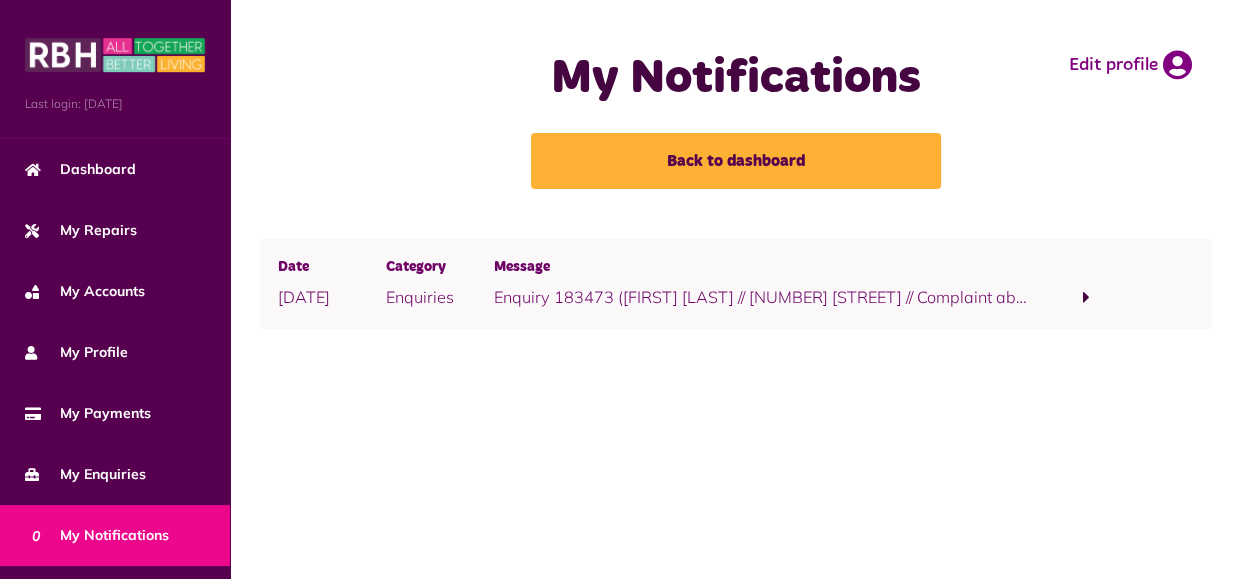click at bounding box center [1086, 297] 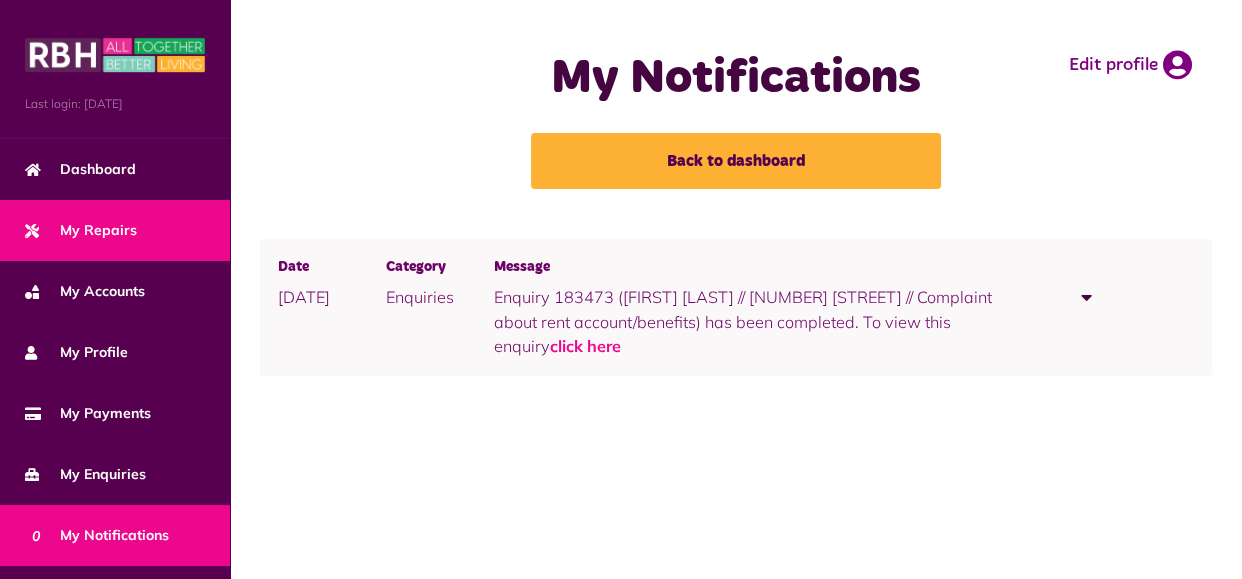 click on "My Repairs" at bounding box center (81, 230) 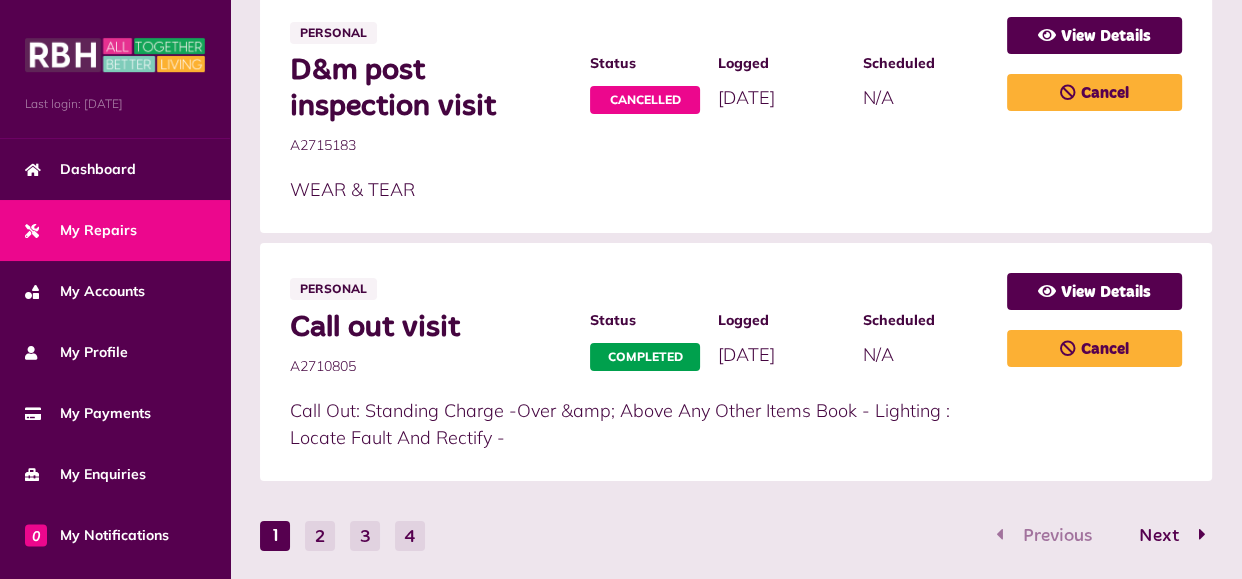 scroll, scrollTop: 1400, scrollLeft: 0, axis: vertical 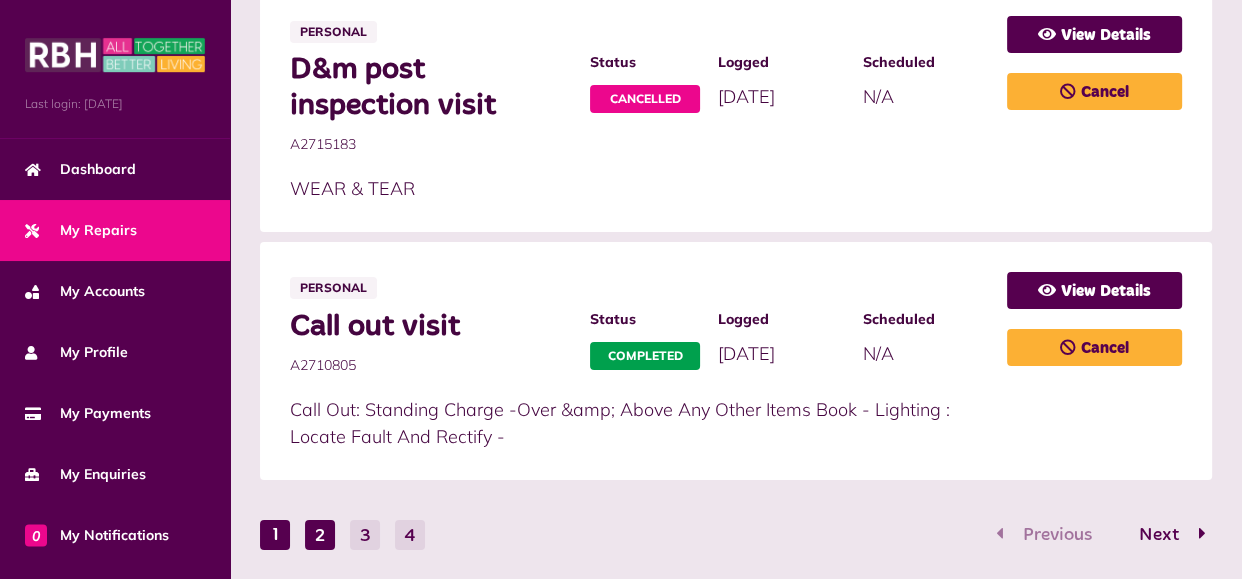 click on "2" at bounding box center [320, 535] 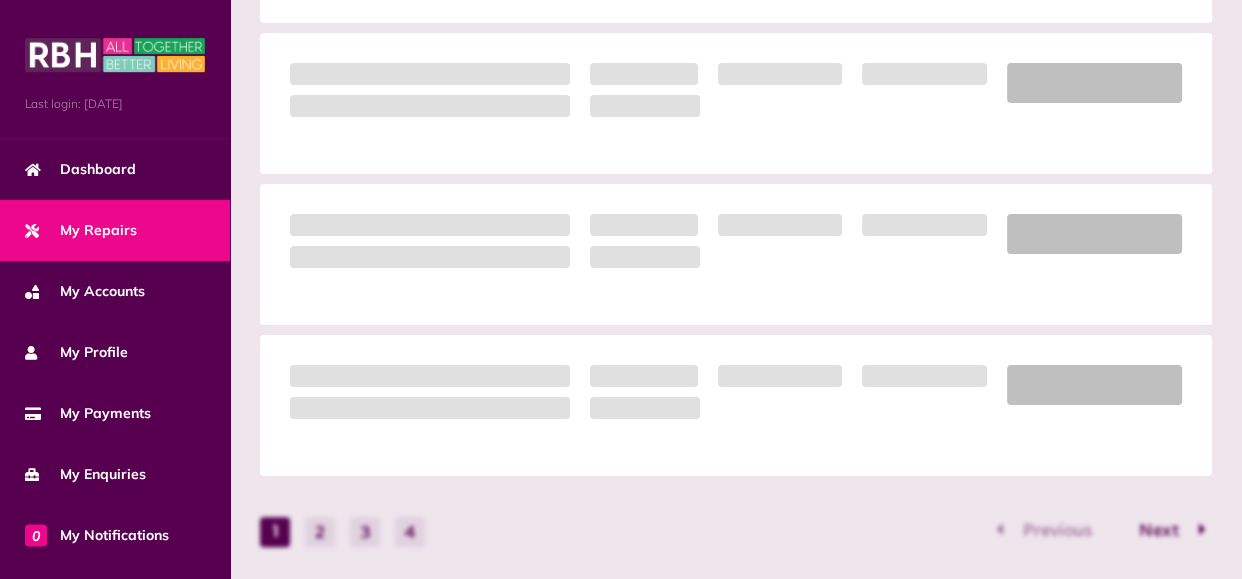 scroll, scrollTop: 1400, scrollLeft: 0, axis: vertical 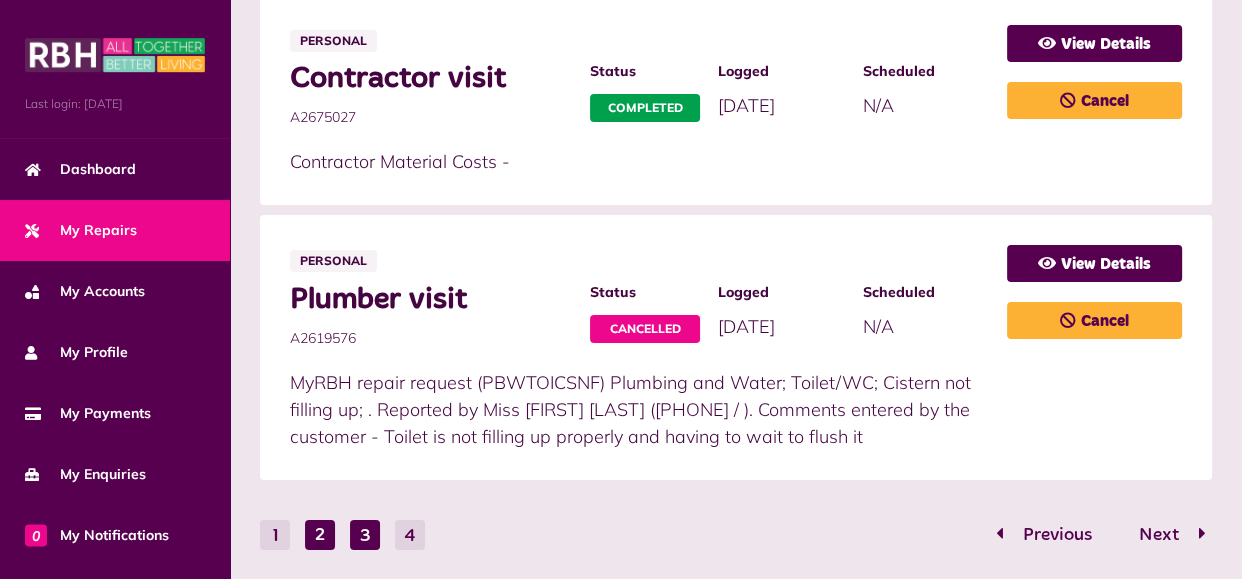 click on "3" at bounding box center (365, 535) 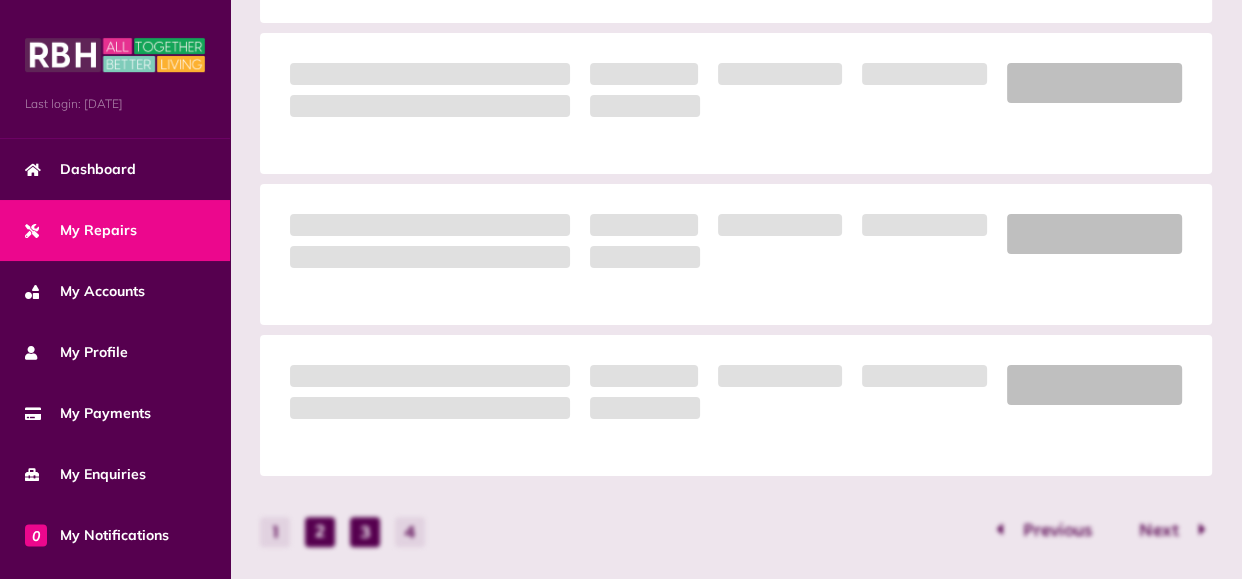 scroll, scrollTop: 1355, scrollLeft: 0, axis: vertical 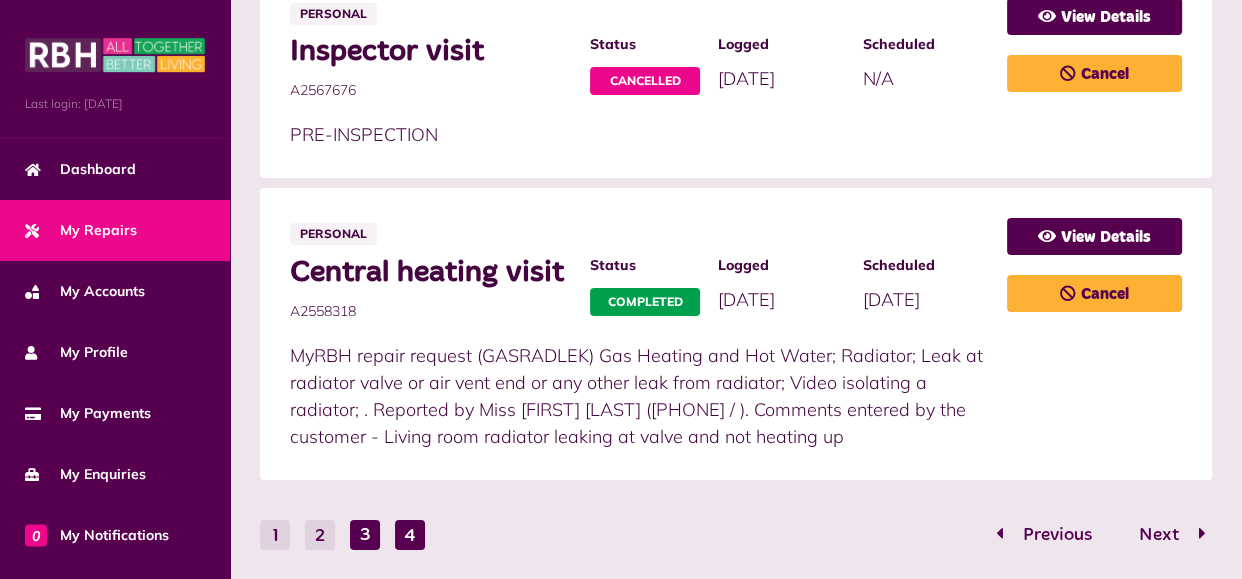 click on "4" at bounding box center (410, 535) 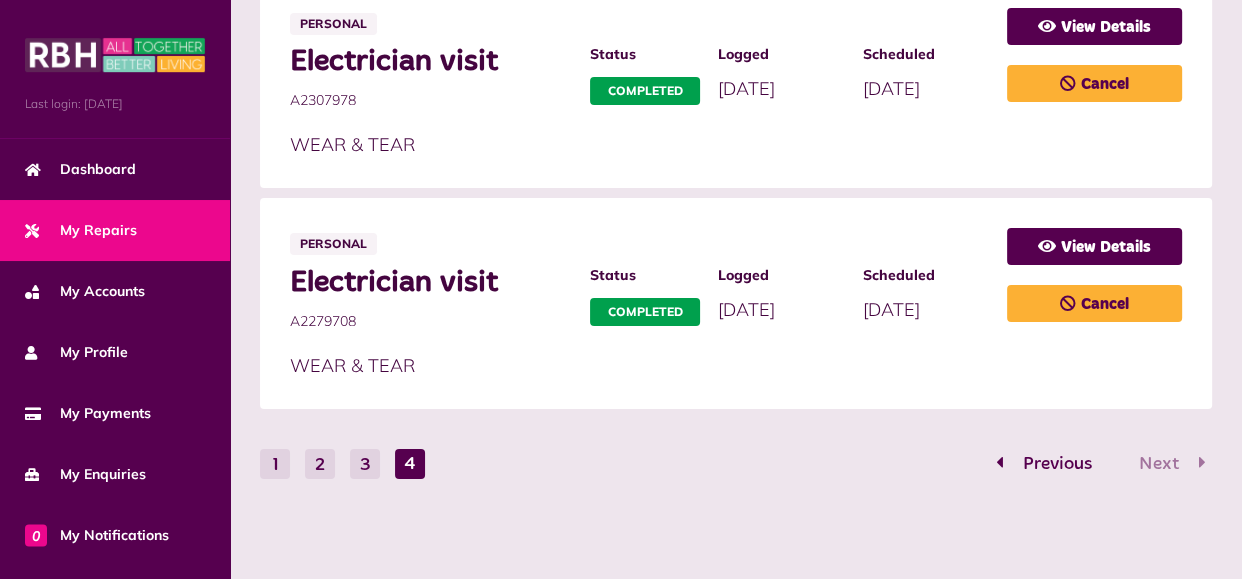 scroll, scrollTop: 696, scrollLeft: 0, axis: vertical 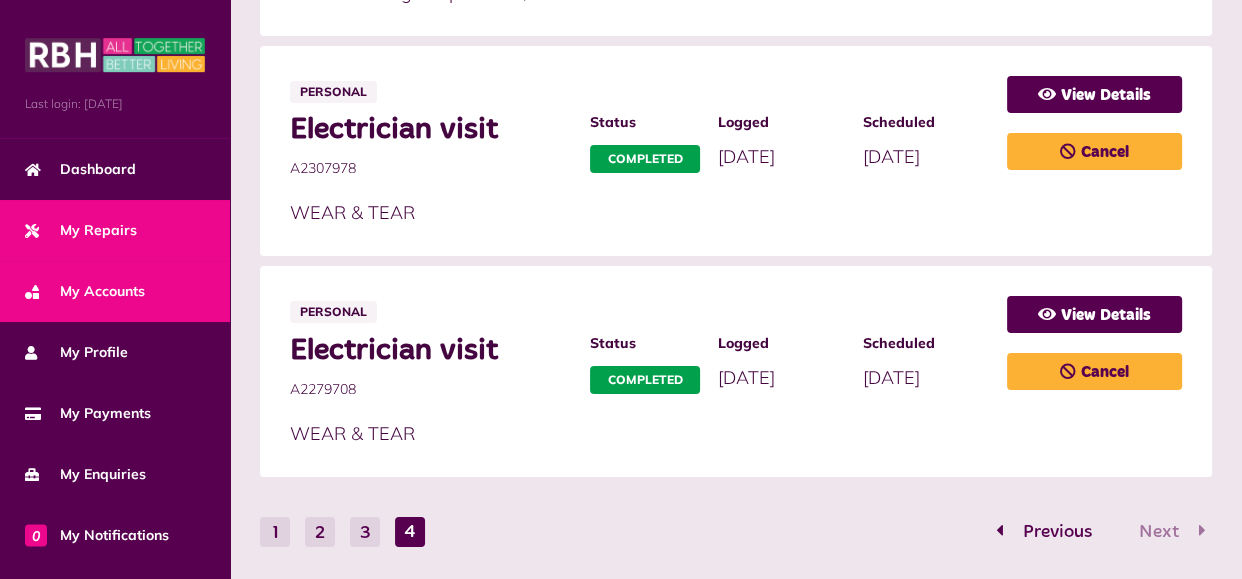 click on "My Accounts" at bounding box center (85, 291) 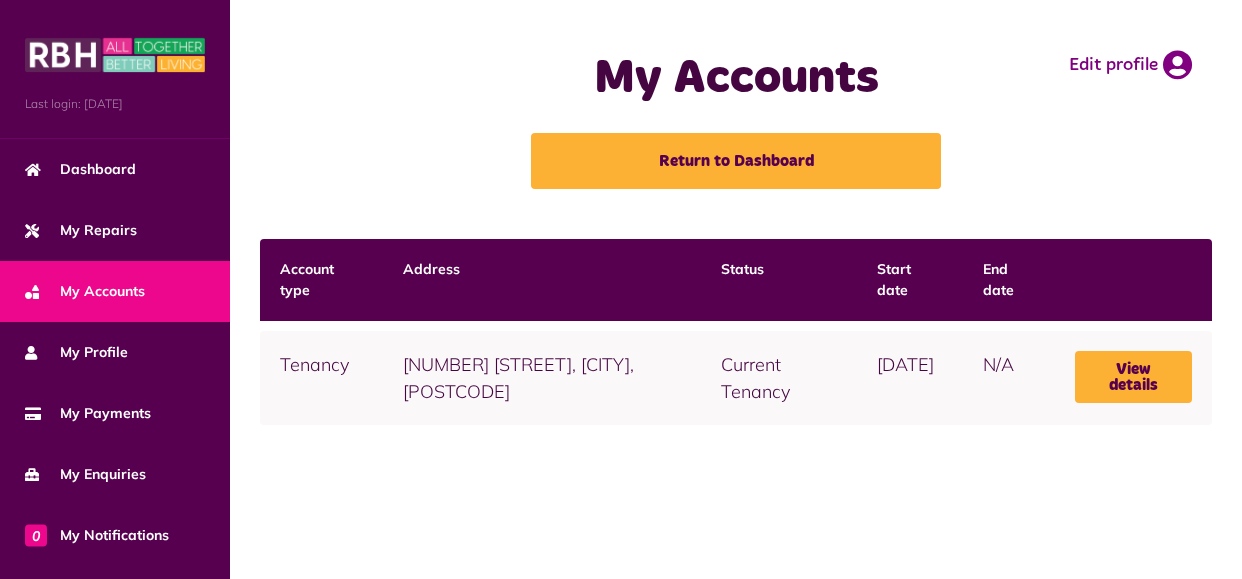 scroll, scrollTop: 0, scrollLeft: 0, axis: both 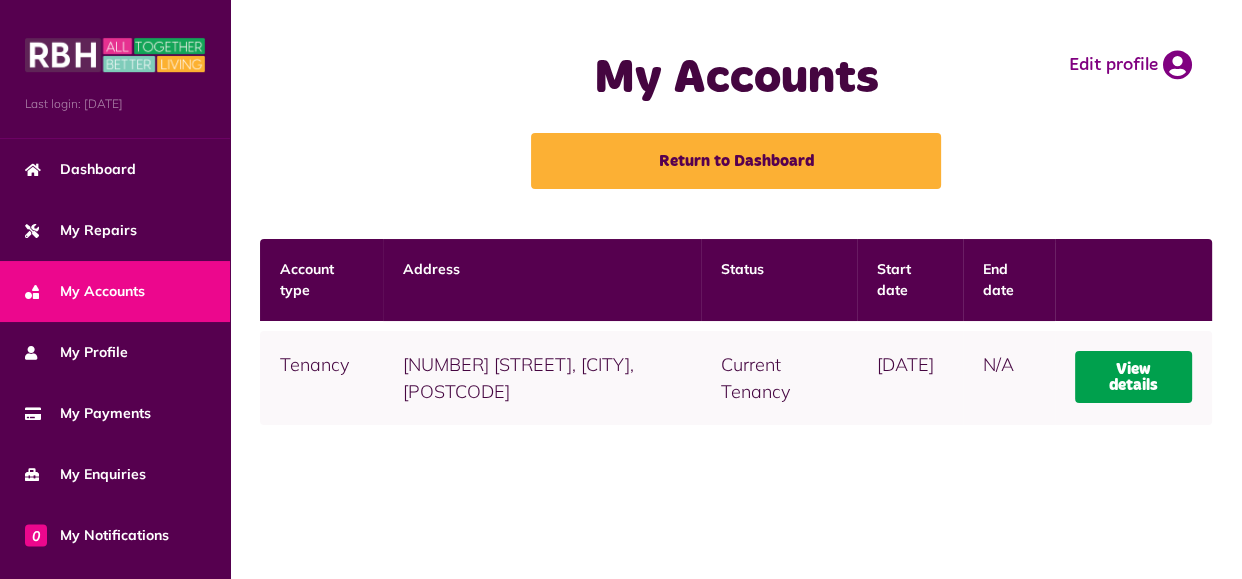 click on "View details" at bounding box center (1133, 377) 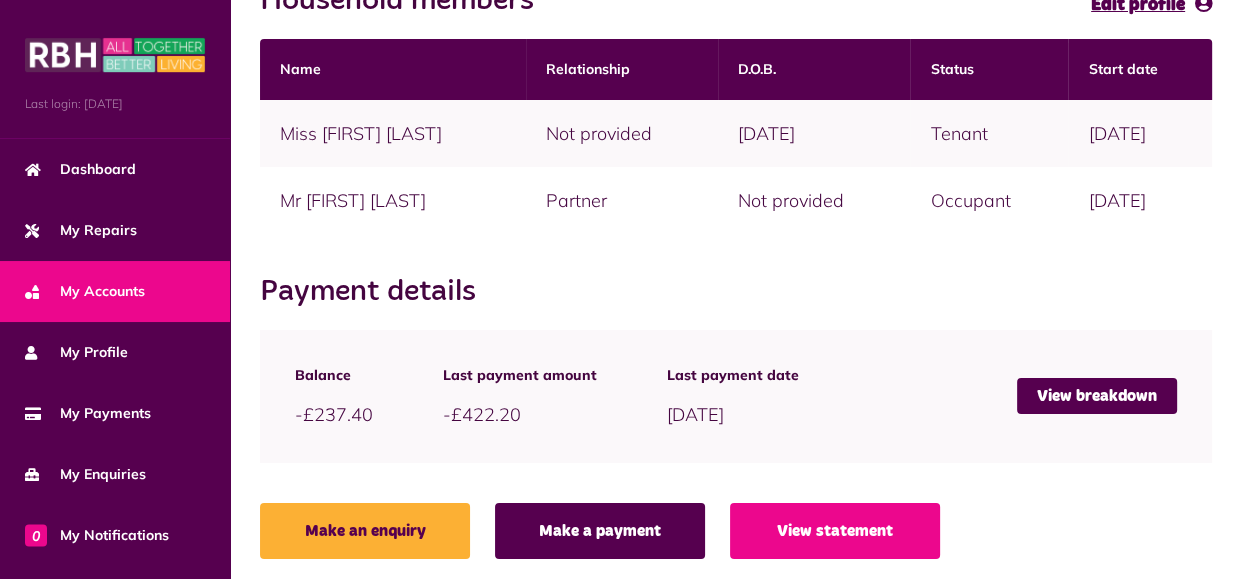 scroll, scrollTop: 541, scrollLeft: 0, axis: vertical 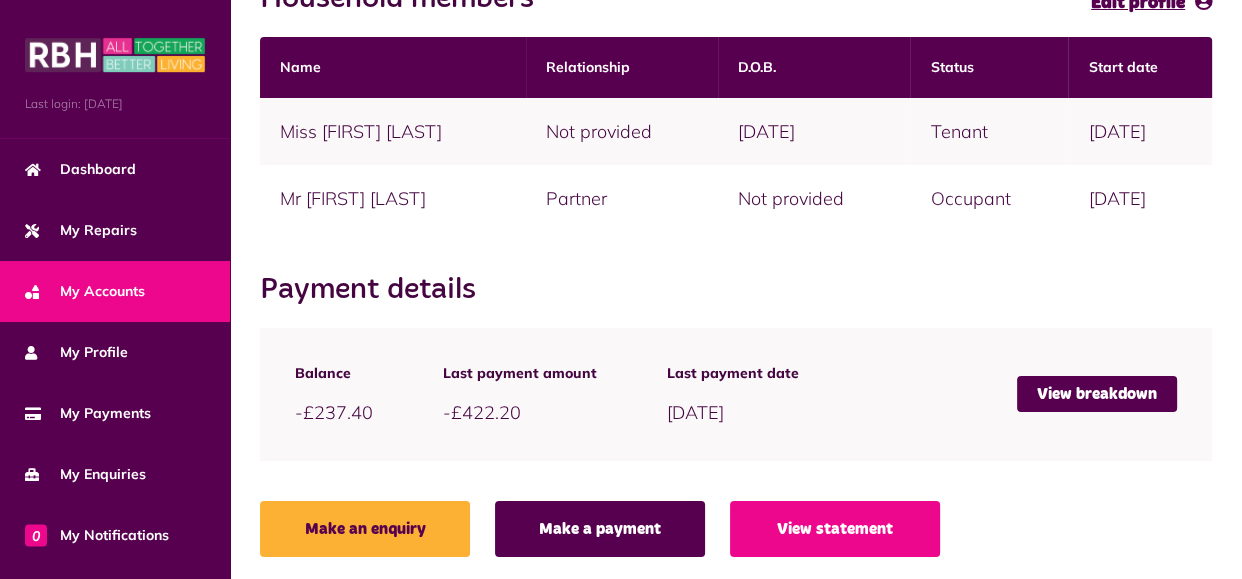 click on "Payment details" at bounding box center [736, 290] 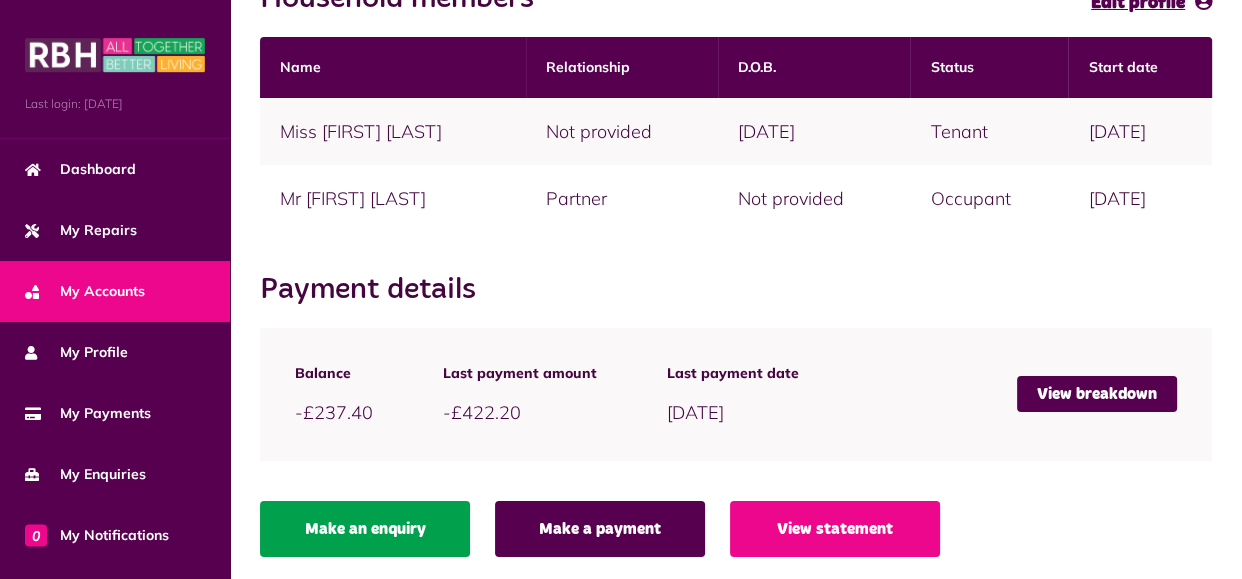 click on "Make an enquiry" at bounding box center (365, 529) 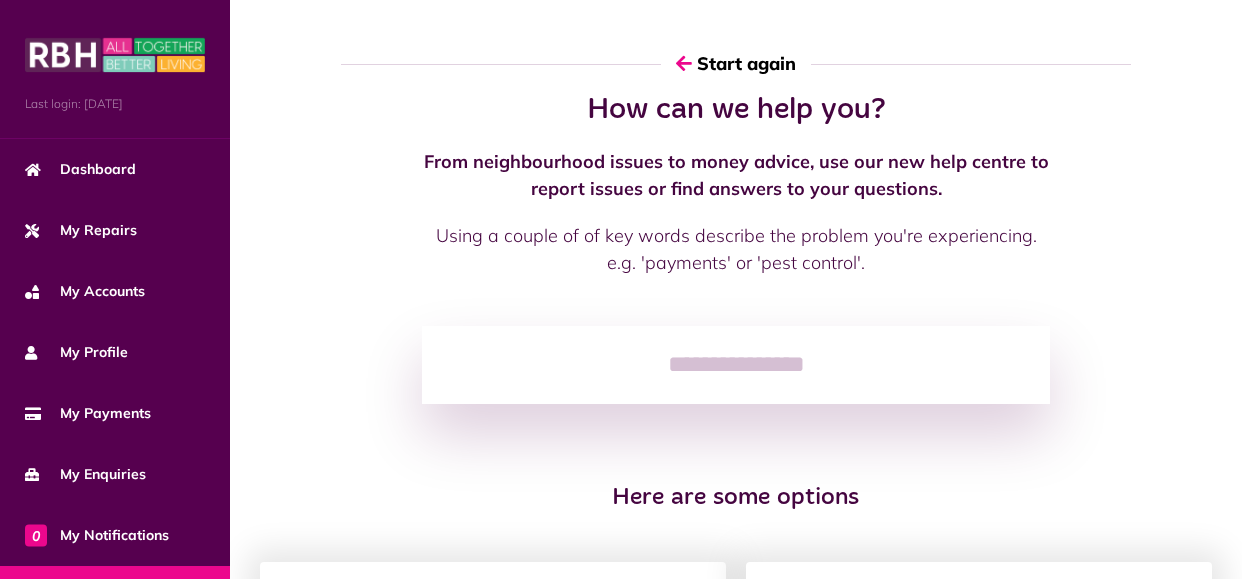 scroll, scrollTop: 0, scrollLeft: 0, axis: both 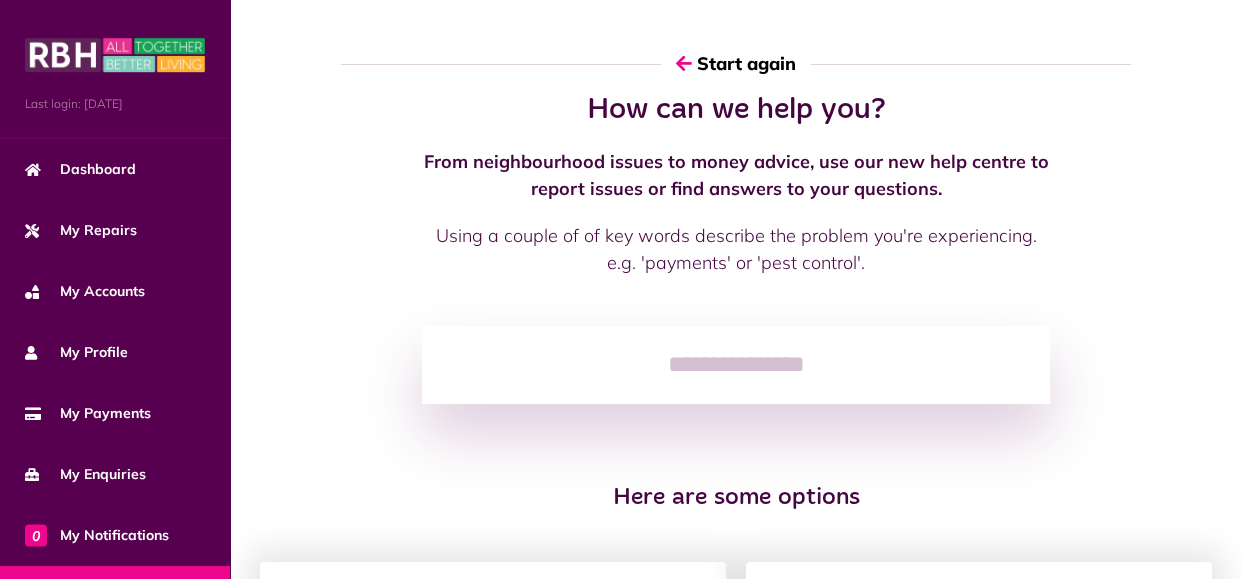 click 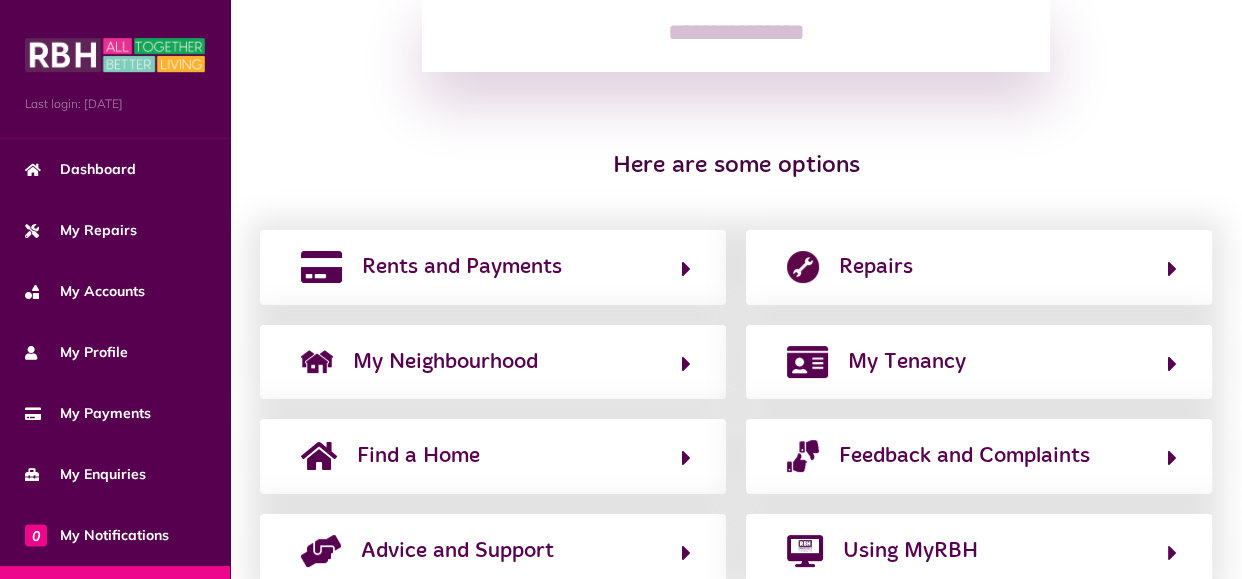 scroll, scrollTop: 360, scrollLeft: 0, axis: vertical 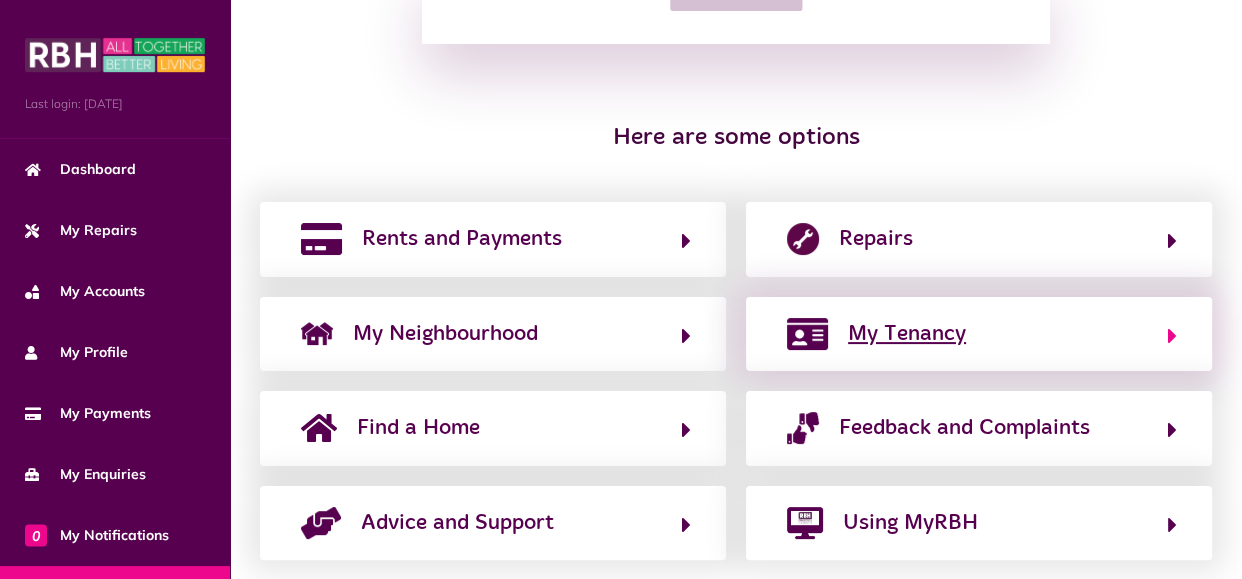 click on "My Tenancy" 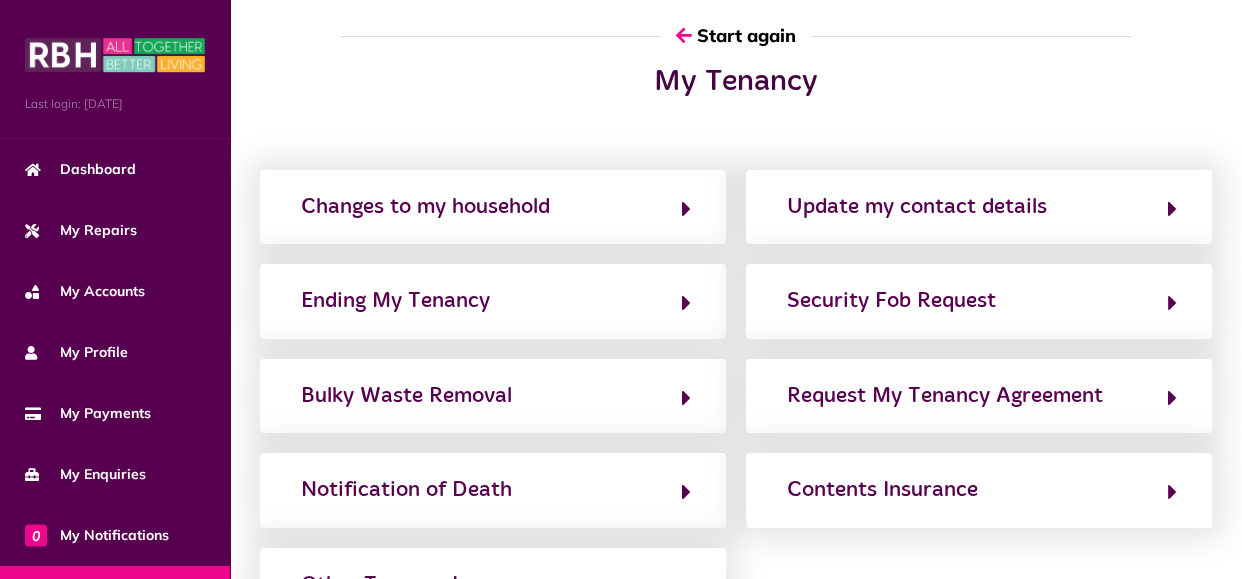 scroll, scrollTop: 0, scrollLeft: 0, axis: both 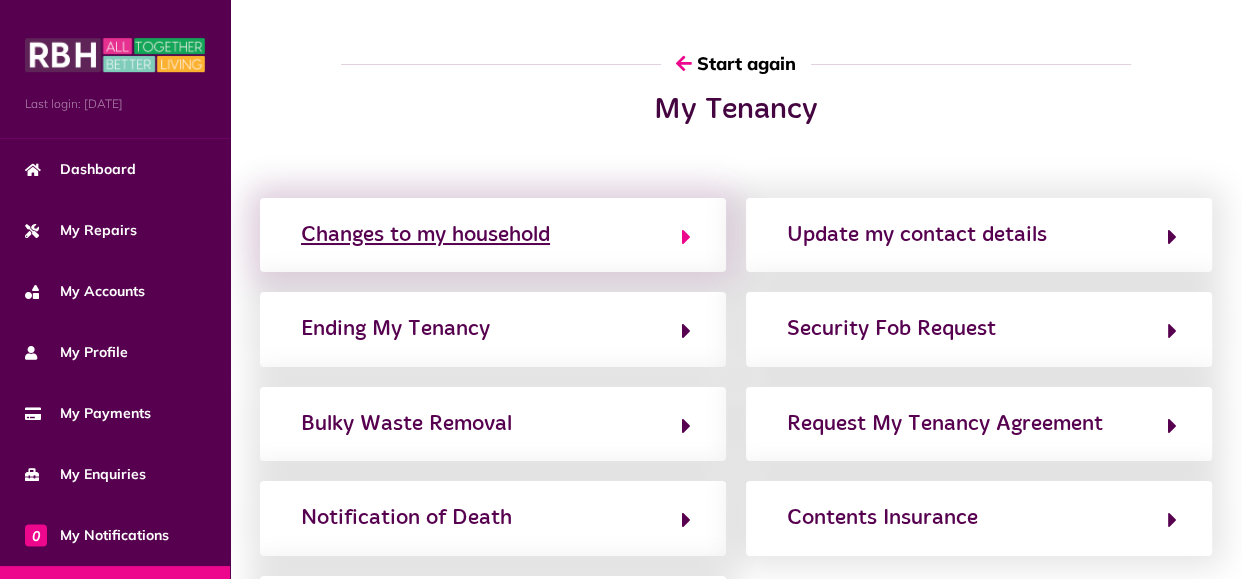 click on "Changes to my household" 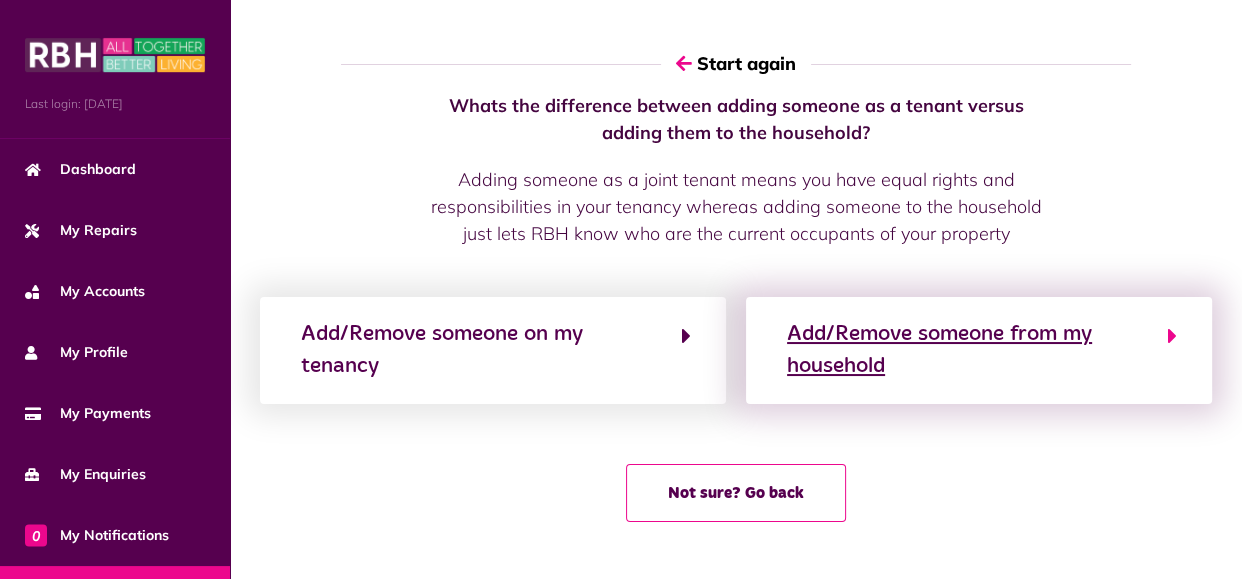 click on "Add/Remove someone from my household" 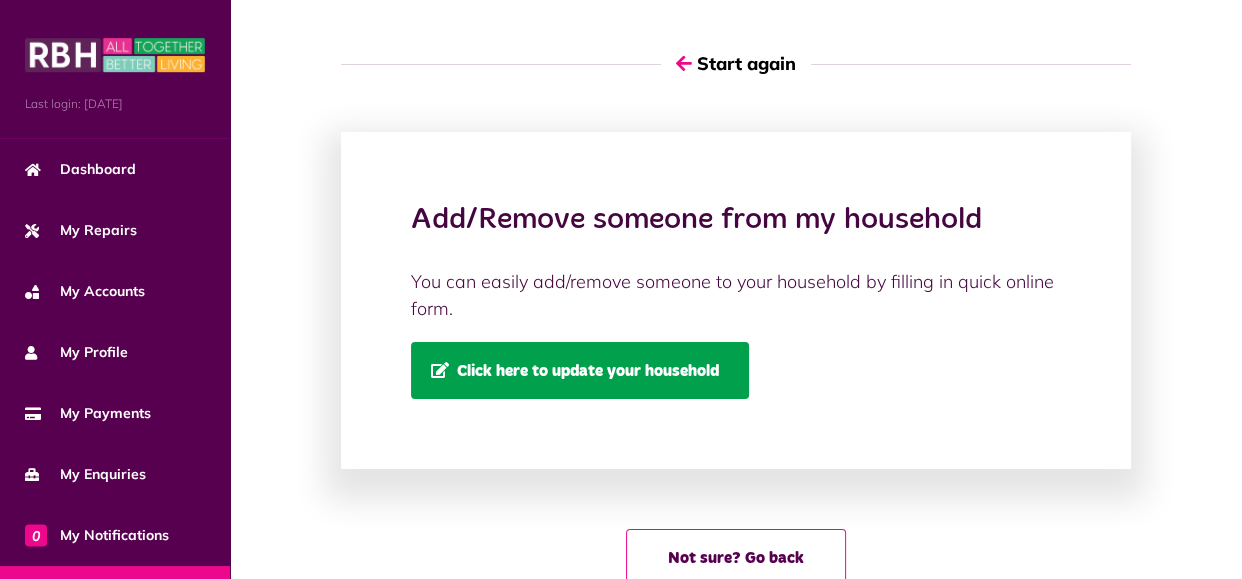 click on "Click here to update your household" 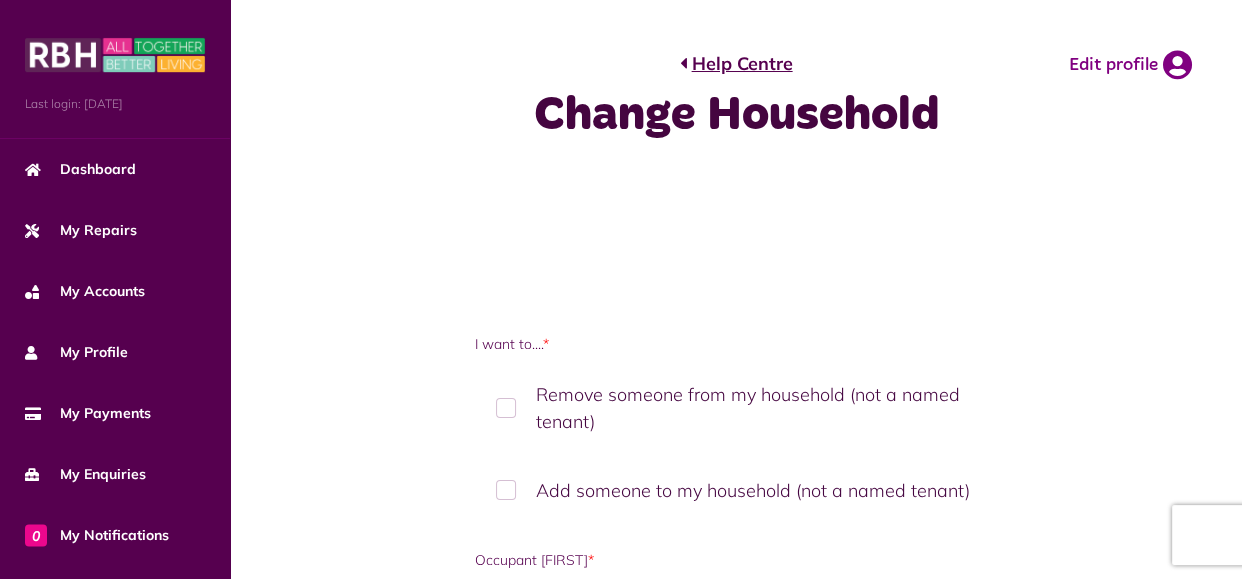 scroll, scrollTop: 0, scrollLeft: 0, axis: both 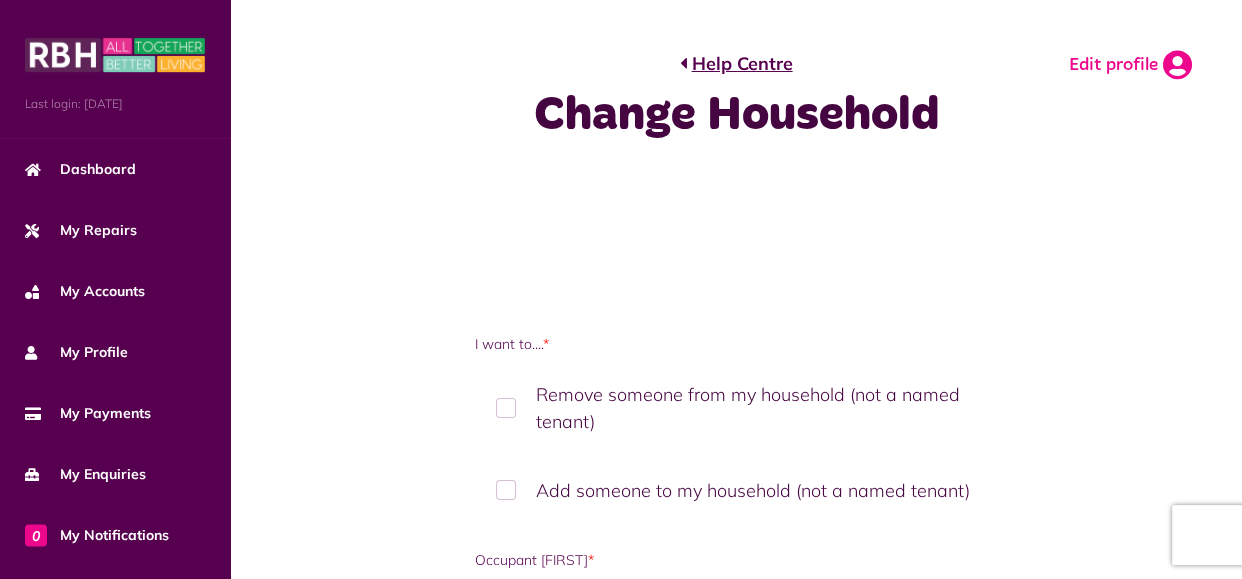 click on "Edit profile" at bounding box center (1130, 65) 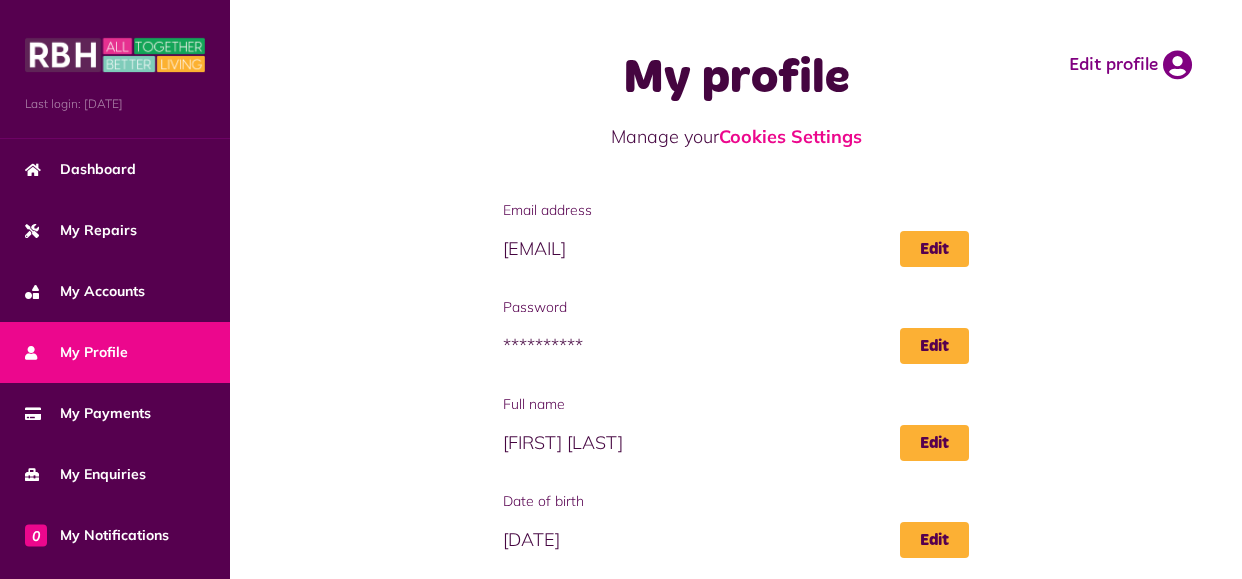 scroll, scrollTop: 0, scrollLeft: 0, axis: both 